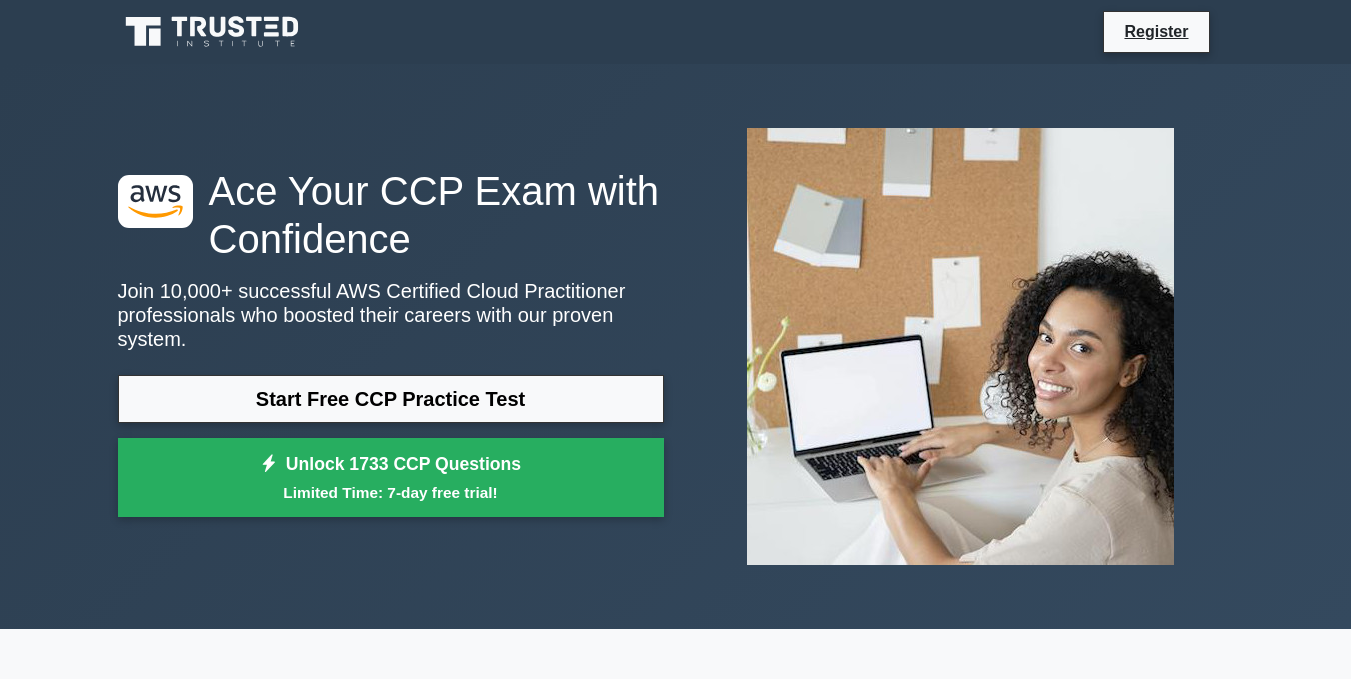 scroll, scrollTop: 0, scrollLeft: 0, axis: both 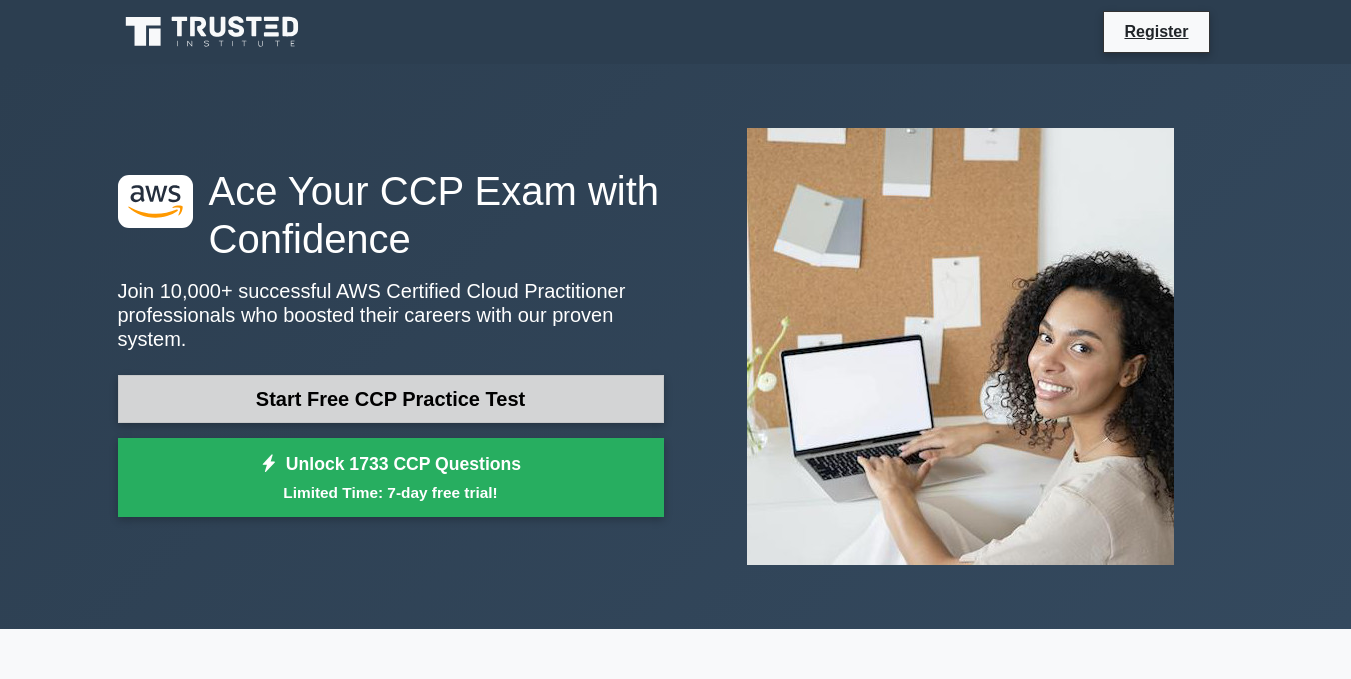 click on "Start Free CCP Practice Test" at bounding box center [391, 399] 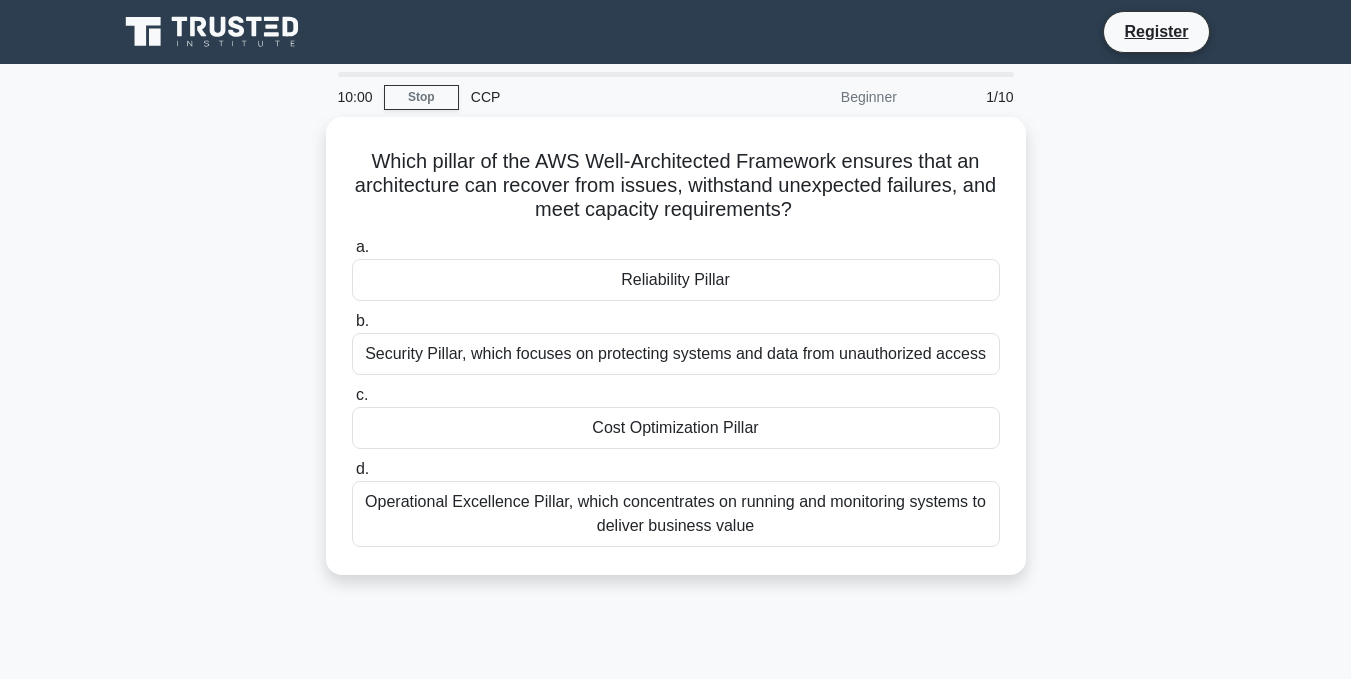 scroll, scrollTop: 0, scrollLeft: 0, axis: both 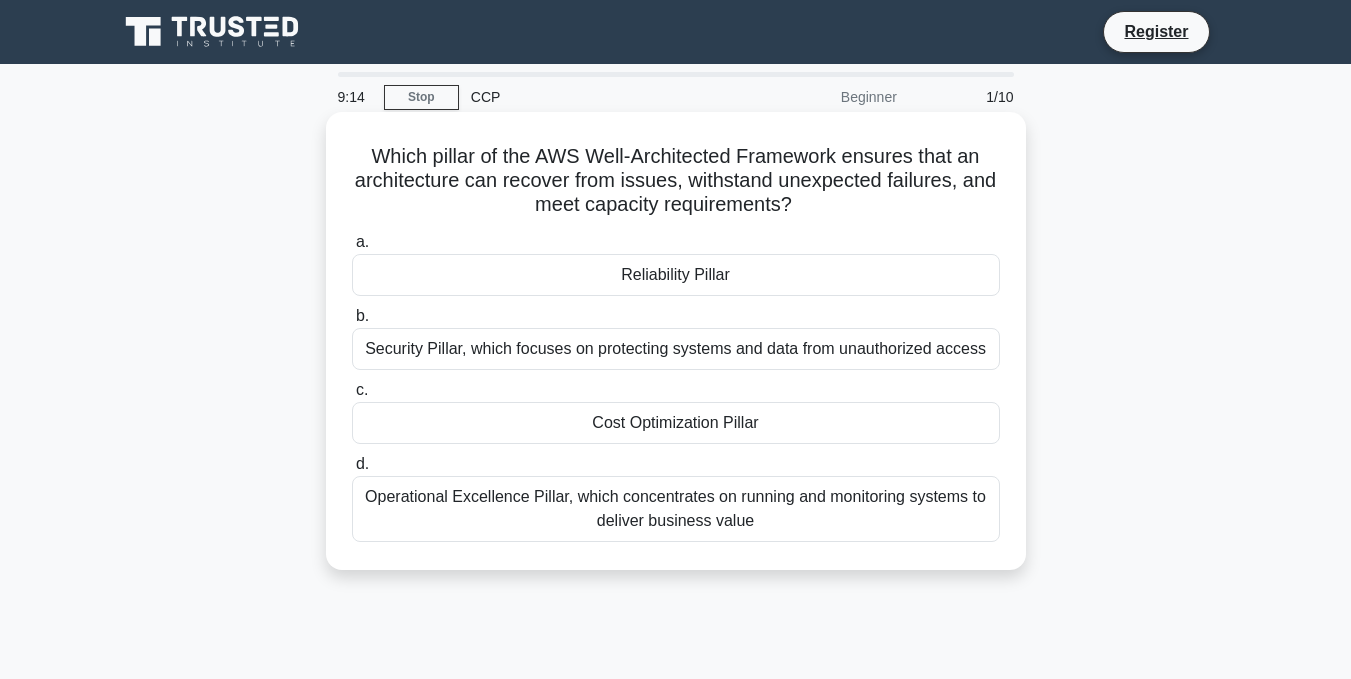 click on "Reliability Pillar" at bounding box center (676, 275) 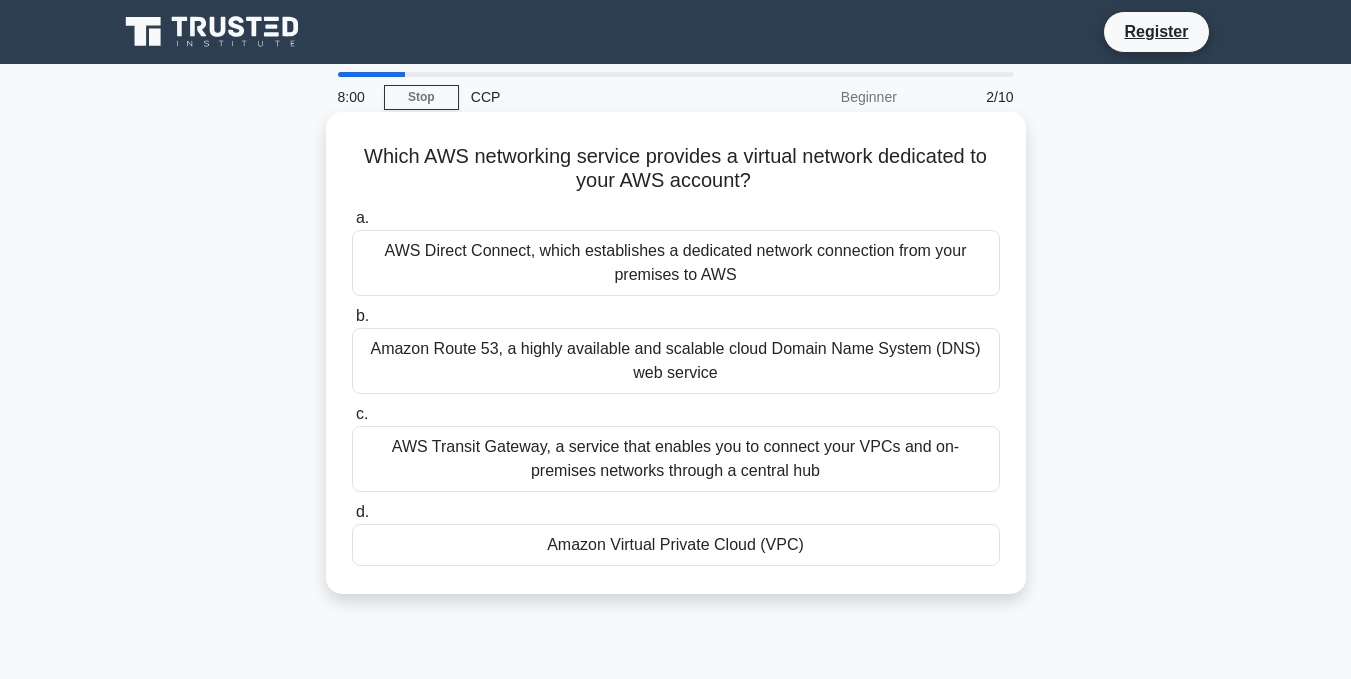 click on "Amazon Virtual Private Cloud (VPC)" at bounding box center (676, 545) 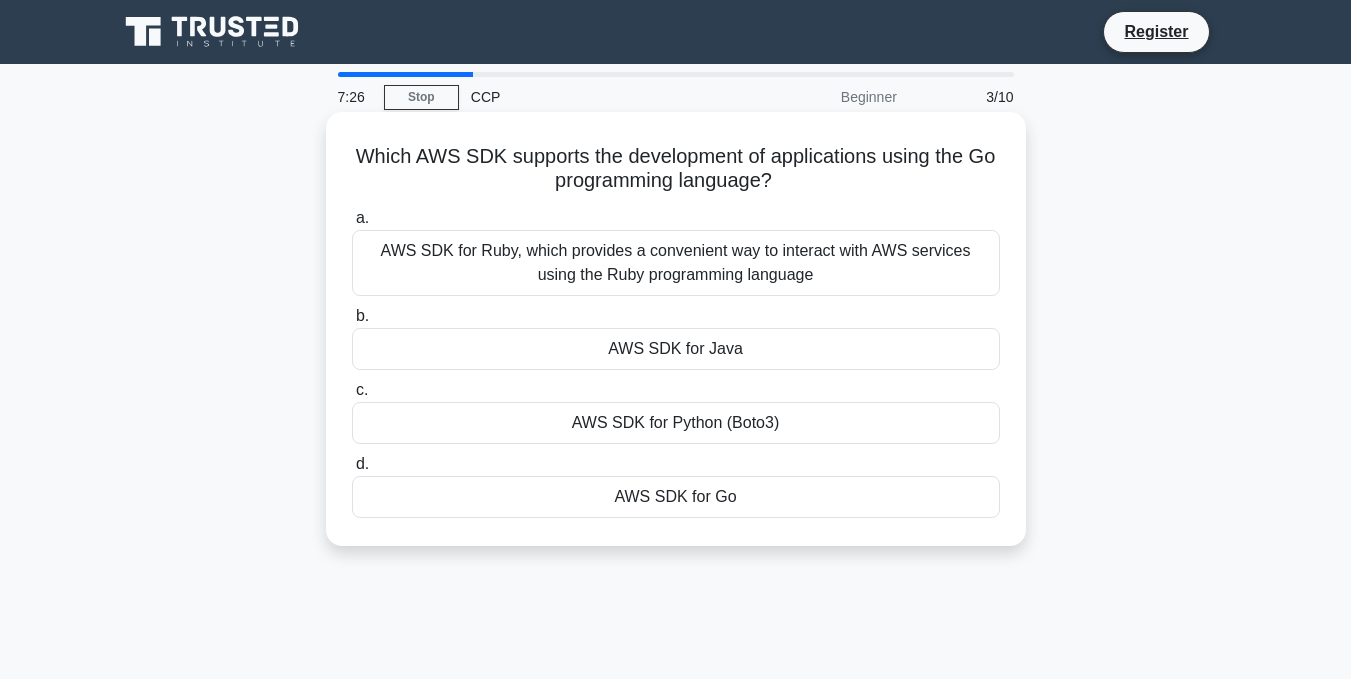 click on "AWS SDK for Go" at bounding box center (676, 497) 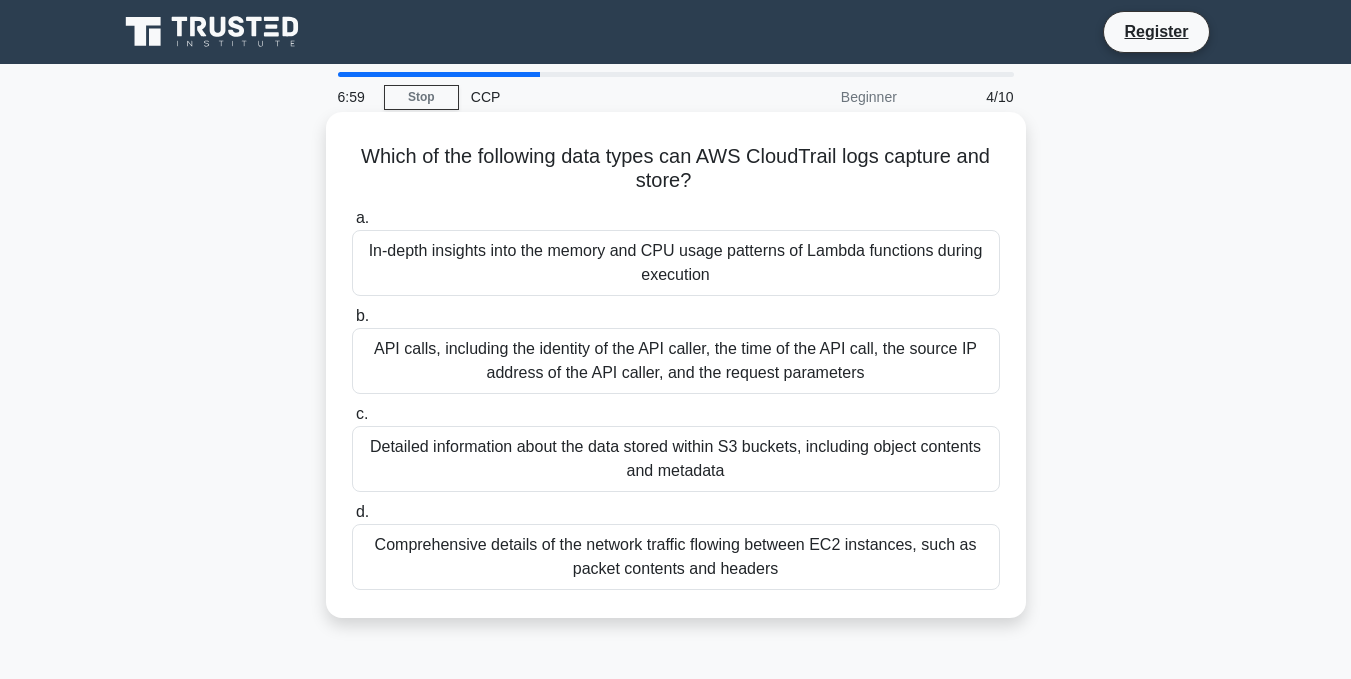 click on "API calls, including the identity of the API caller, the time of the API call, the source IP address of the API caller, and the request parameters" at bounding box center (676, 361) 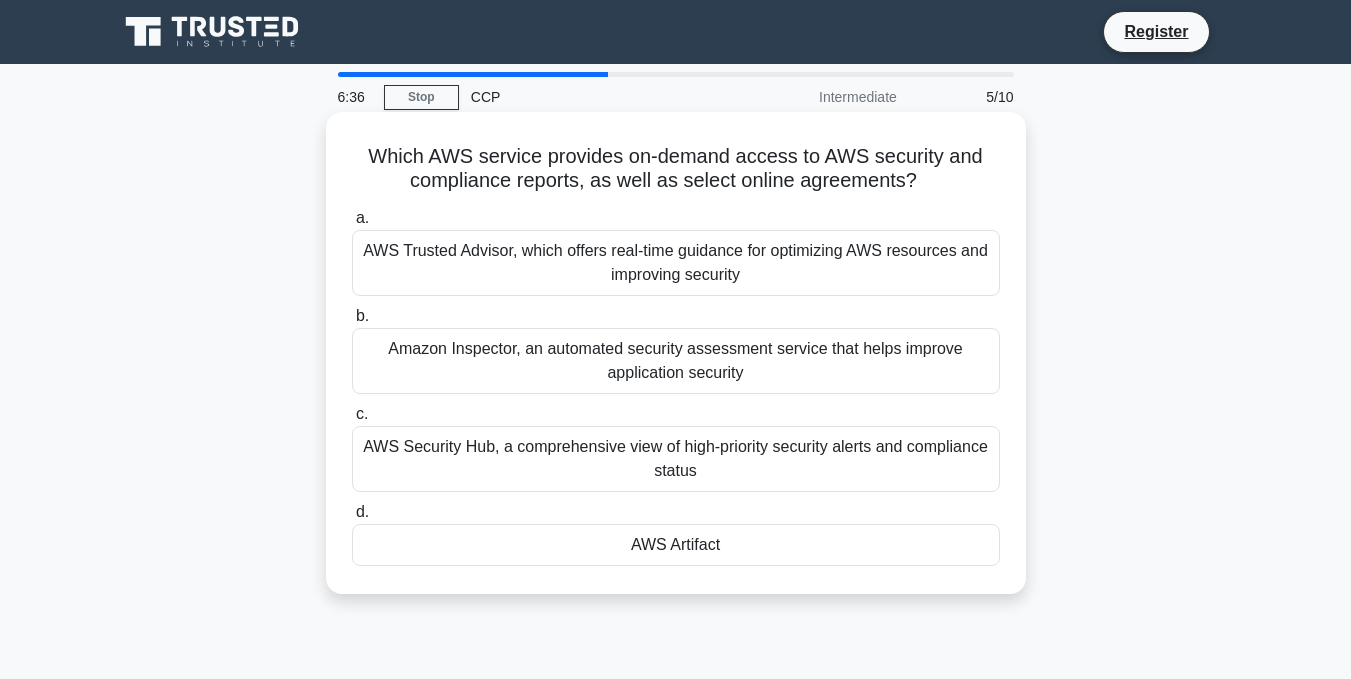 click on "AWS Artifact" at bounding box center (676, 545) 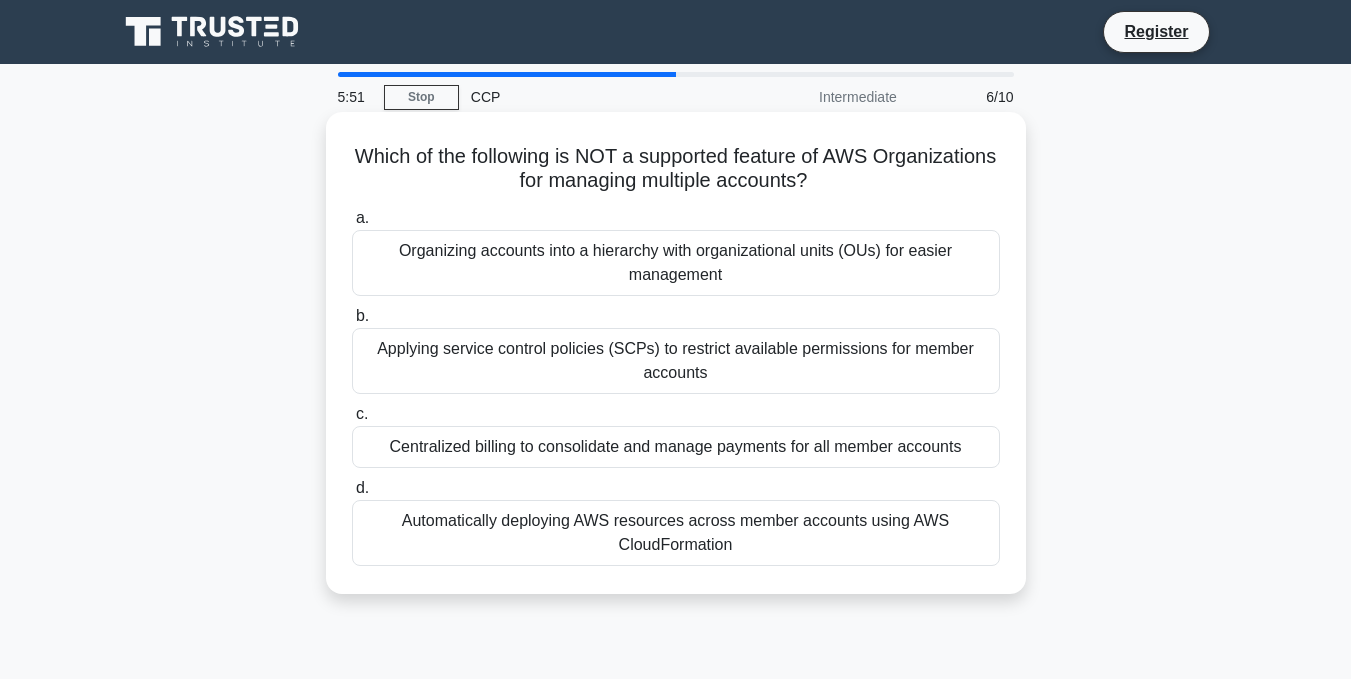 click on "Automatically deploying AWS resources across member accounts using AWS CloudFormation" at bounding box center (676, 533) 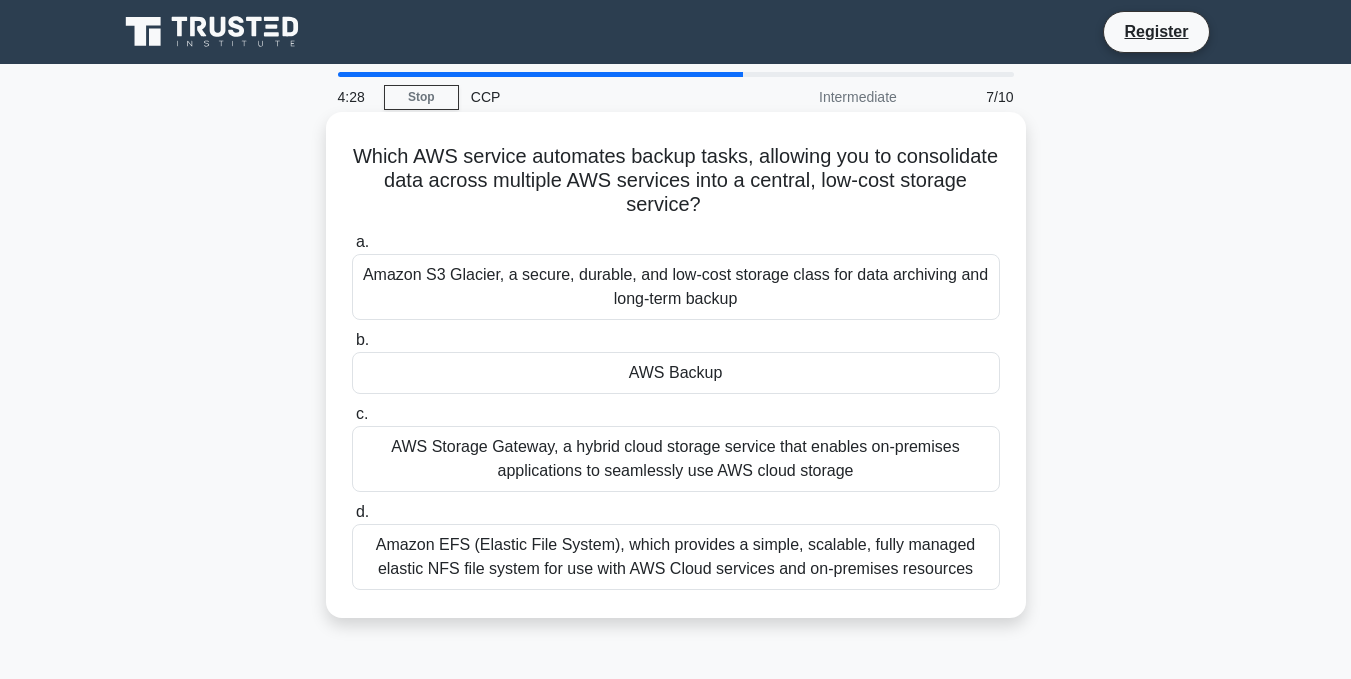 click on "AWS Backup" at bounding box center [676, 373] 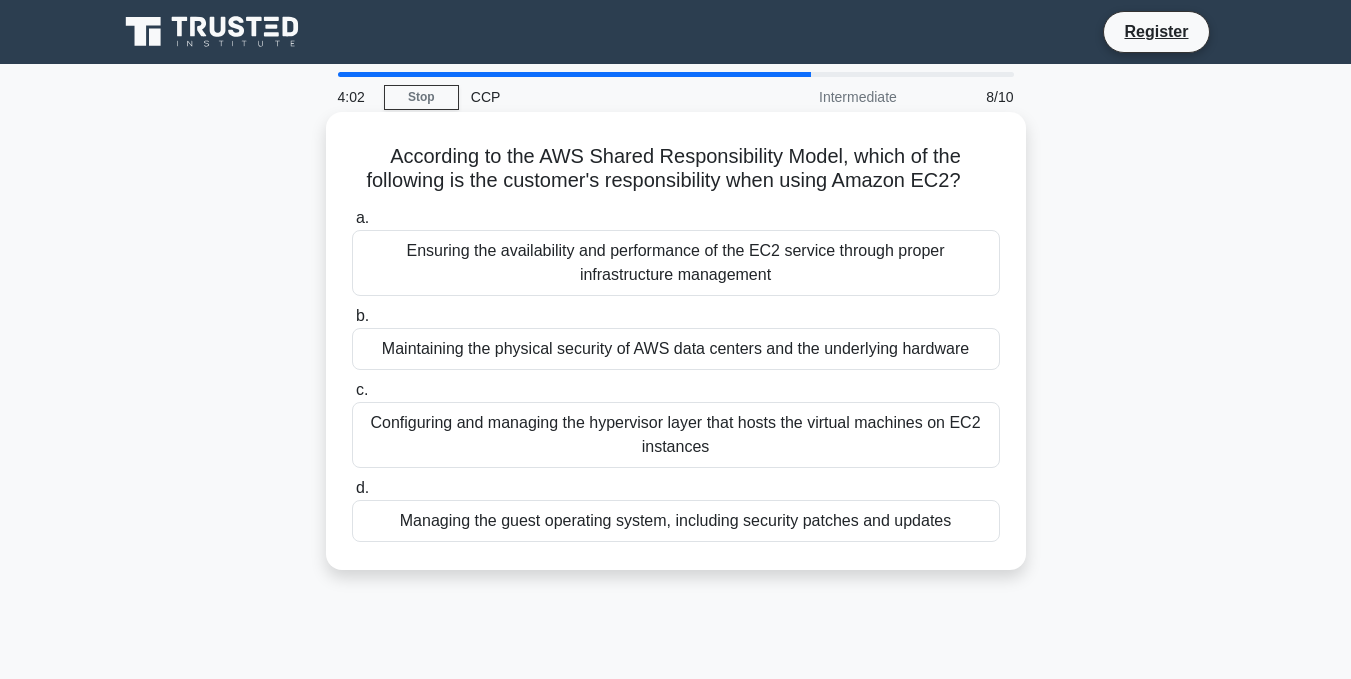 click on "Managing the guest operating system, including security patches and updates" at bounding box center (676, 521) 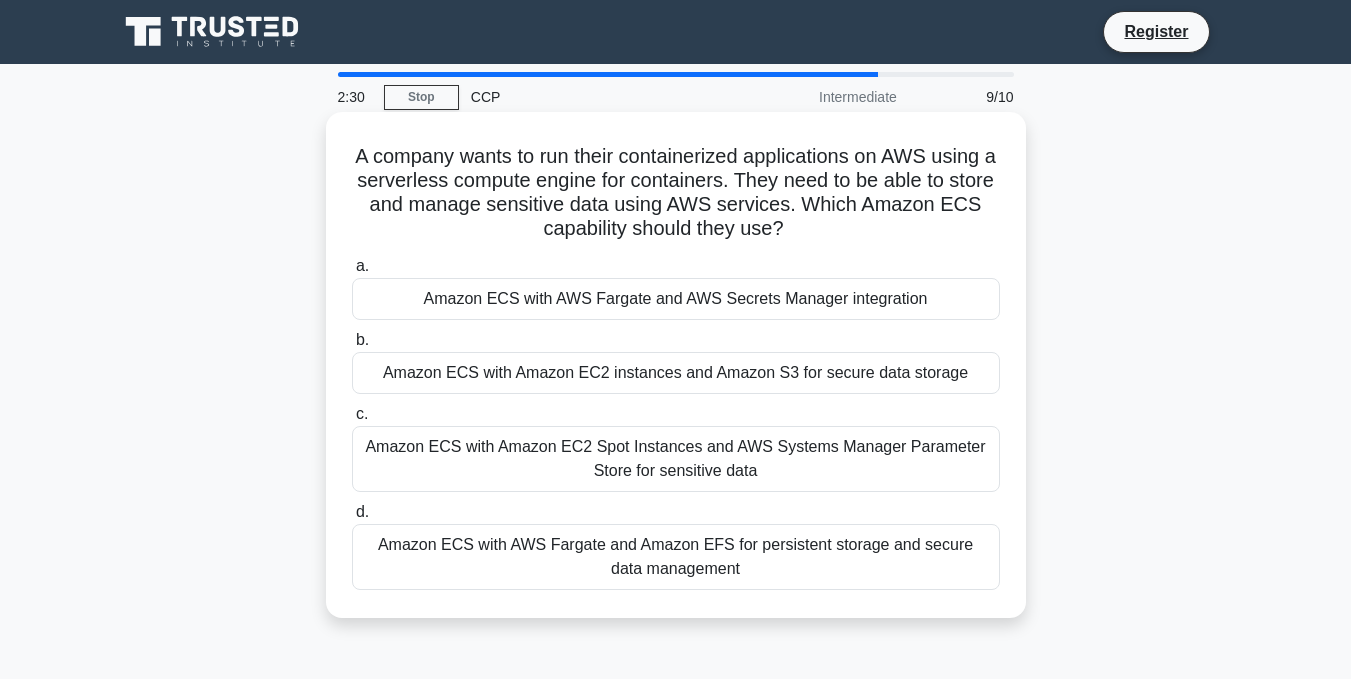 click on "Amazon ECS with Amazon EC2 instances and Amazon S3 for secure data storage" at bounding box center [676, 373] 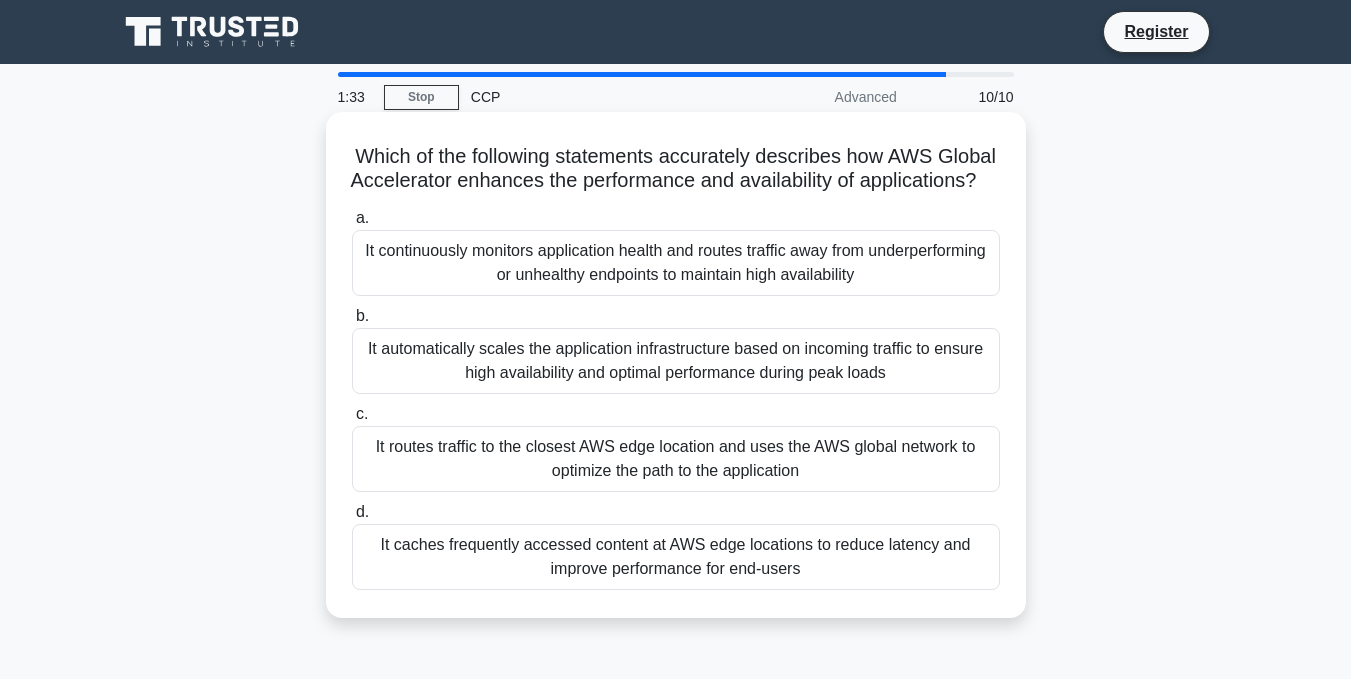 click on "It routes traffic to the closest AWS edge location and uses the AWS global network to optimize the path to the application" at bounding box center [676, 459] 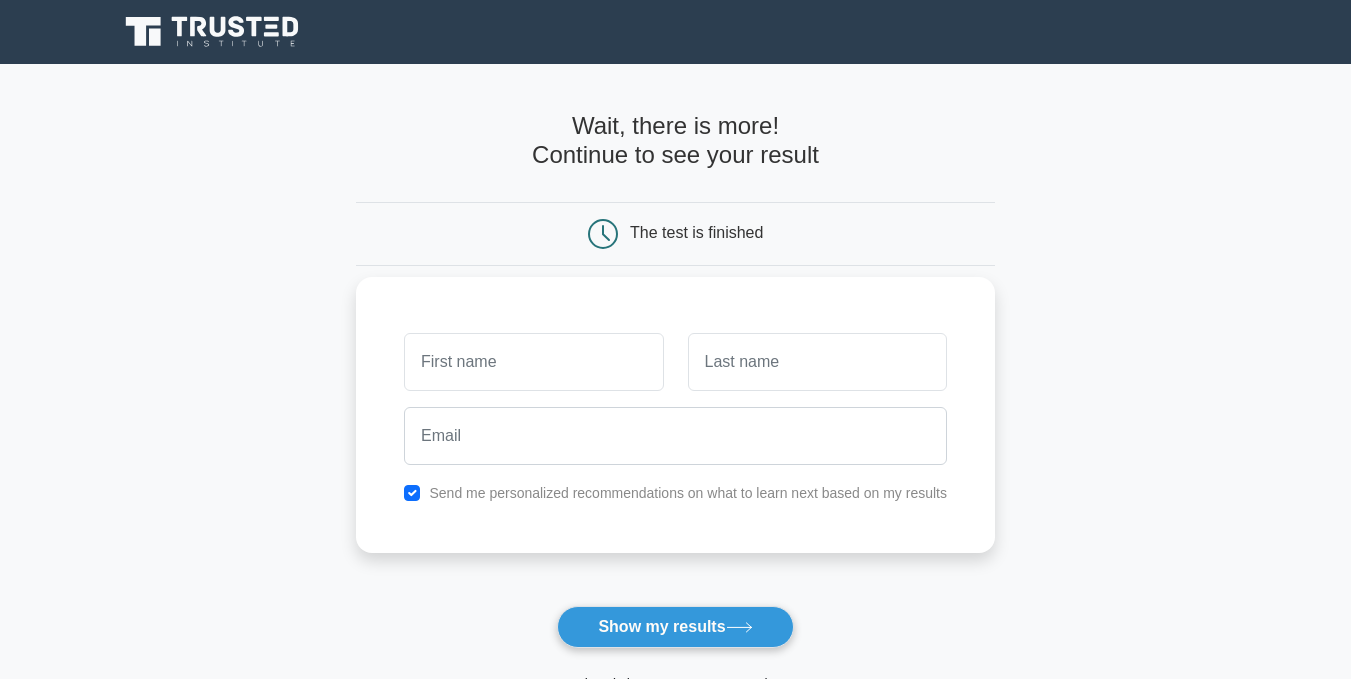 scroll, scrollTop: 0, scrollLeft: 0, axis: both 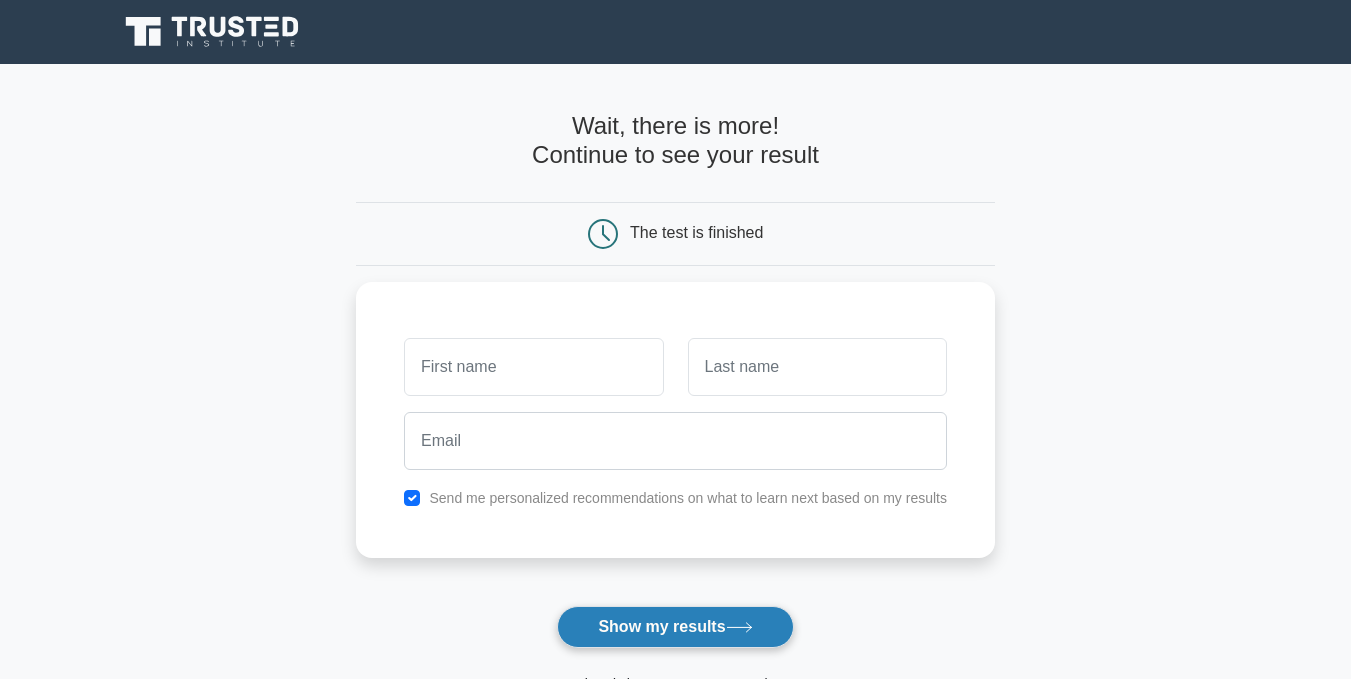 click on "Show my results" at bounding box center [675, 627] 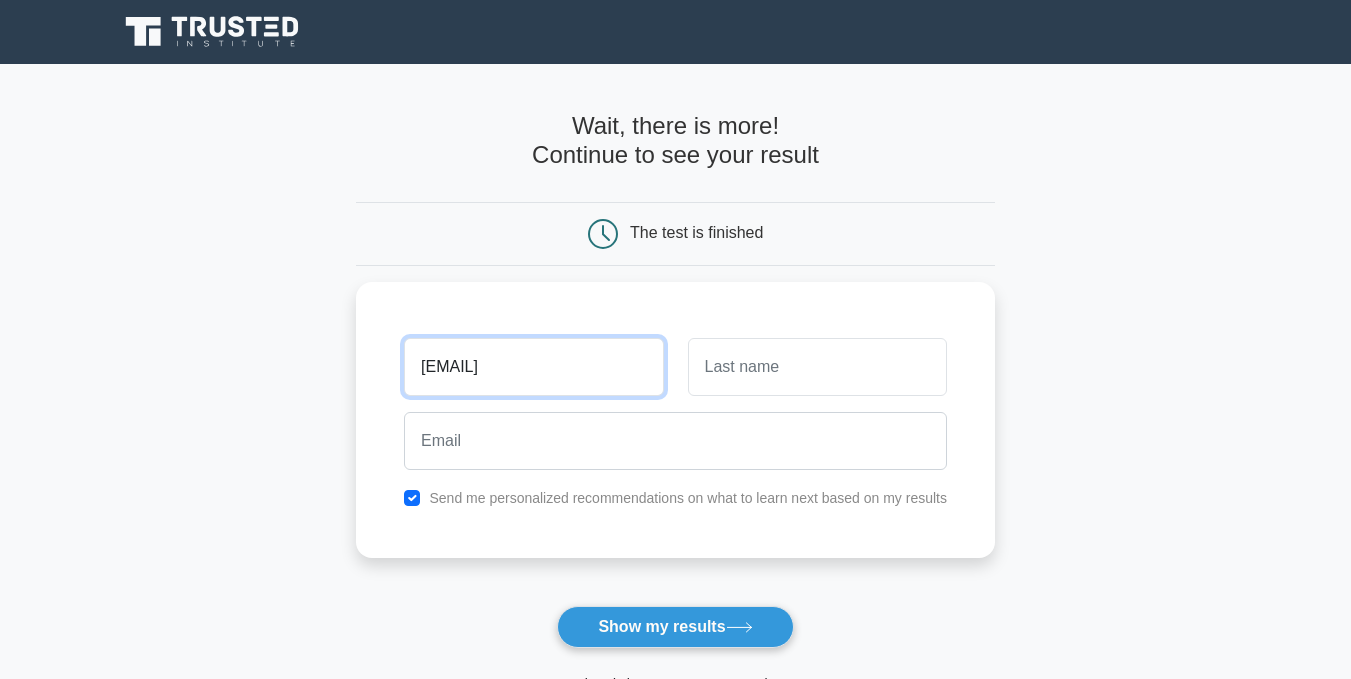 type on "[EMAIL]" 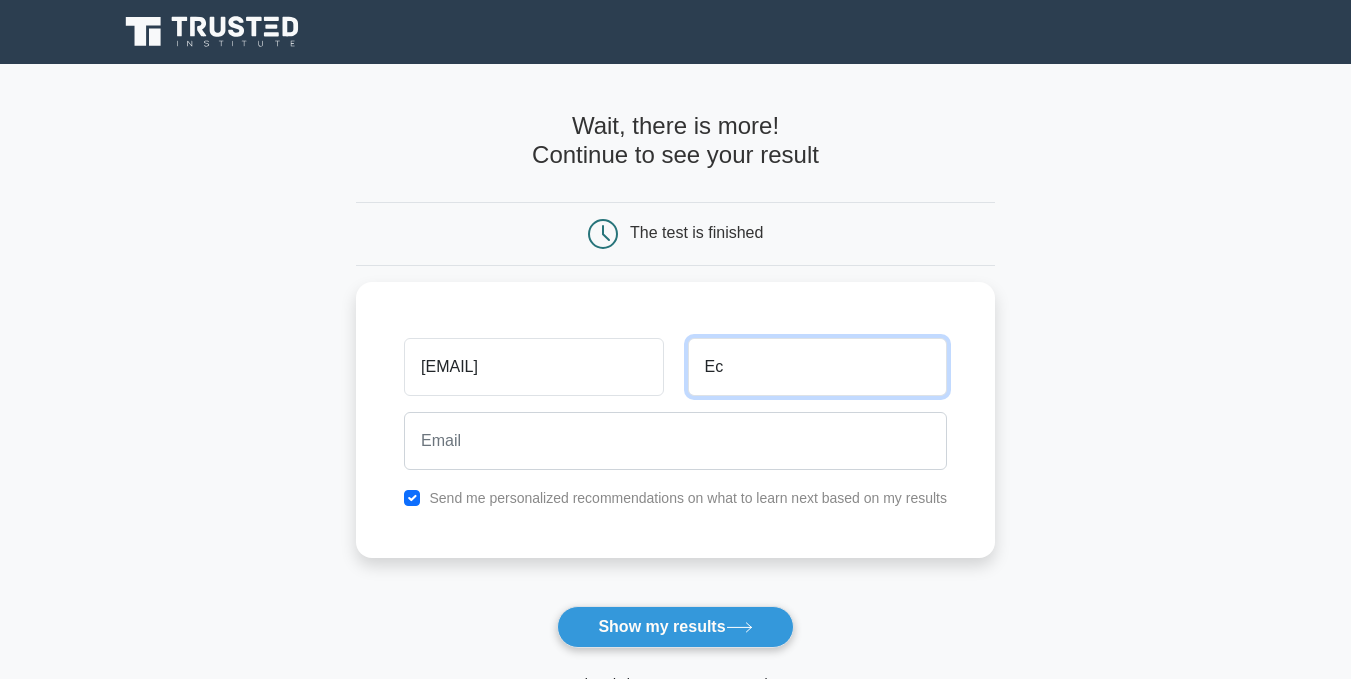 type on "E" 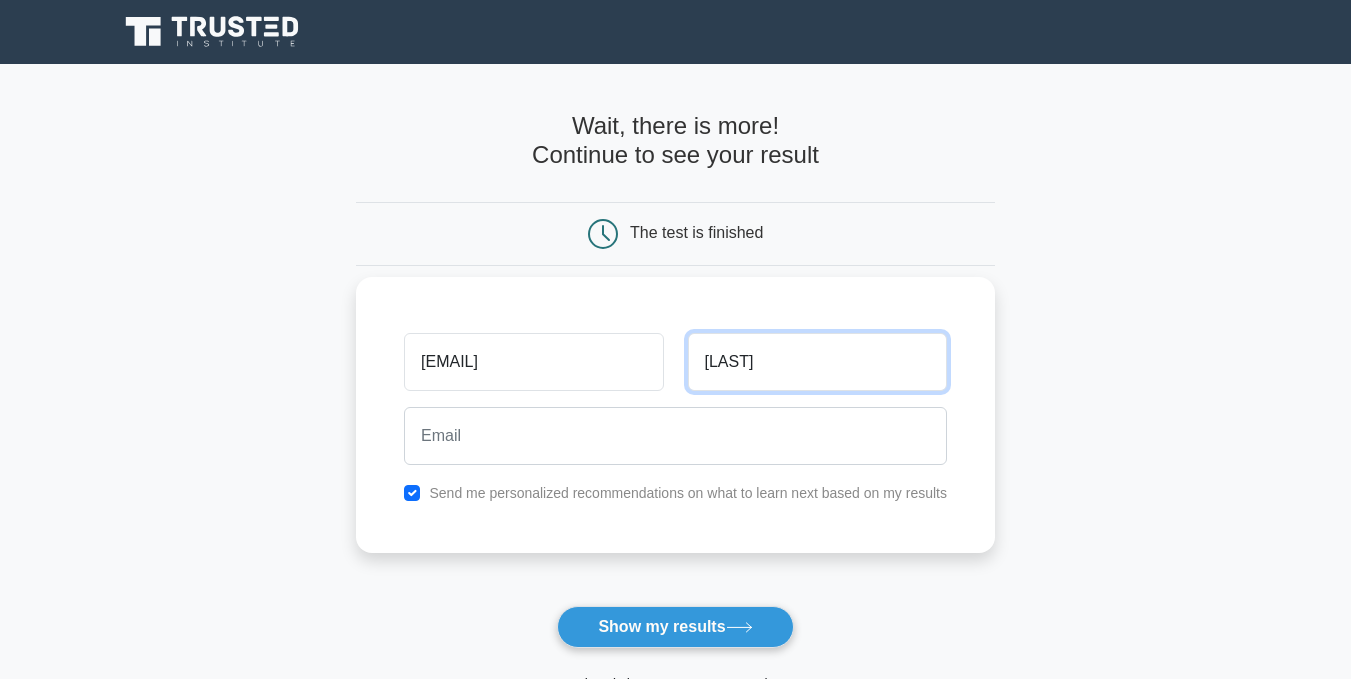 type on "[LAST]" 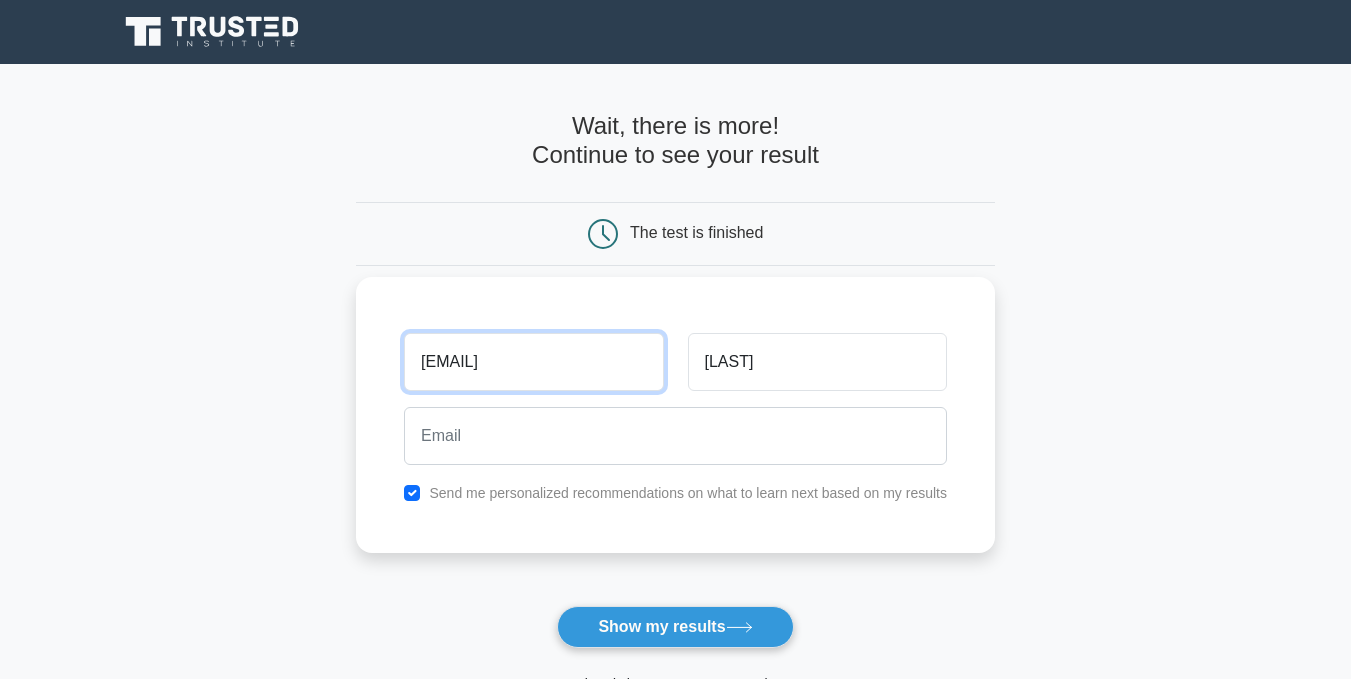 drag, startPoint x: 632, startPoint y: 367, endPoint x: 372, endPoint y: 363, distance: 260.03076 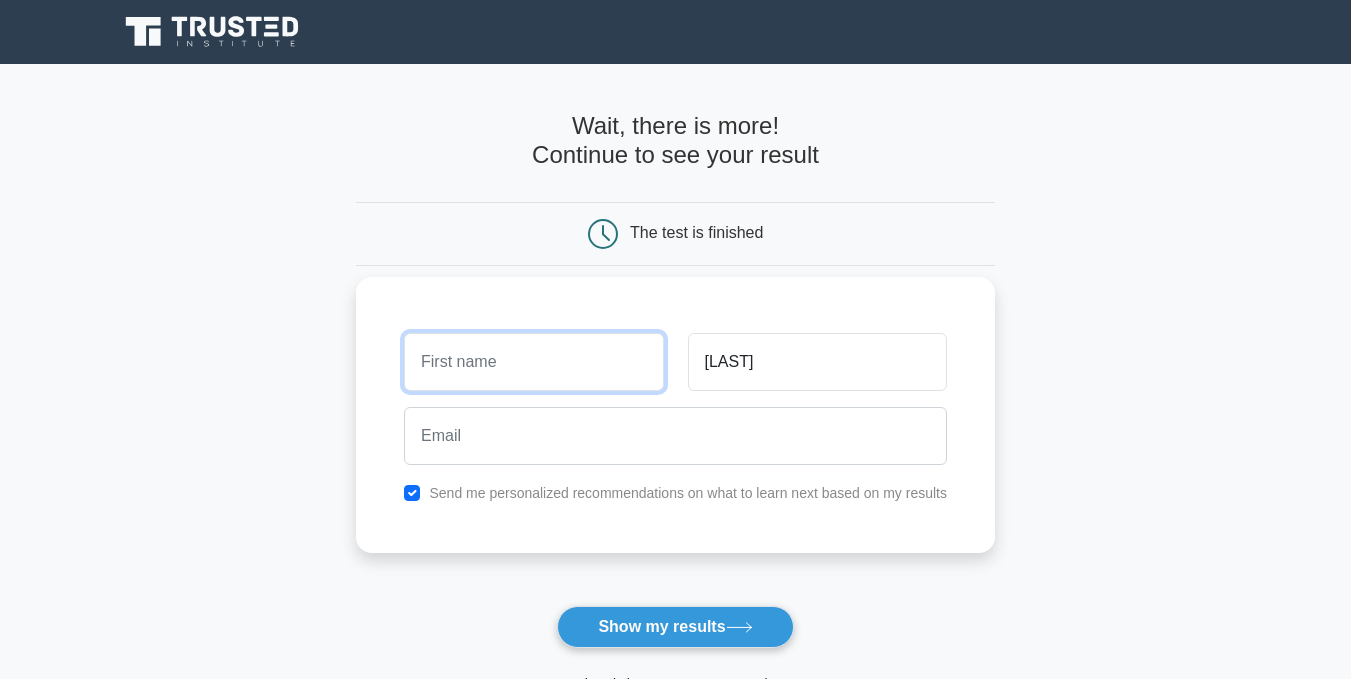 type 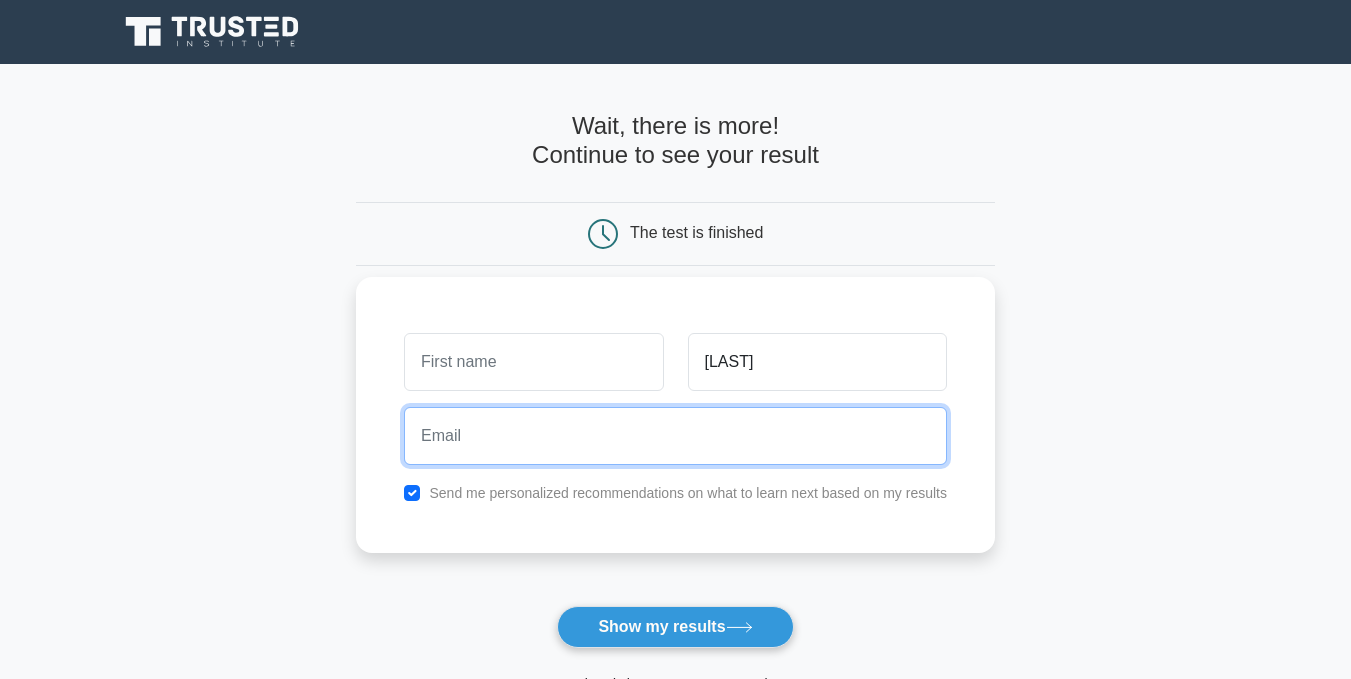 click at bounding box center (675, 436) 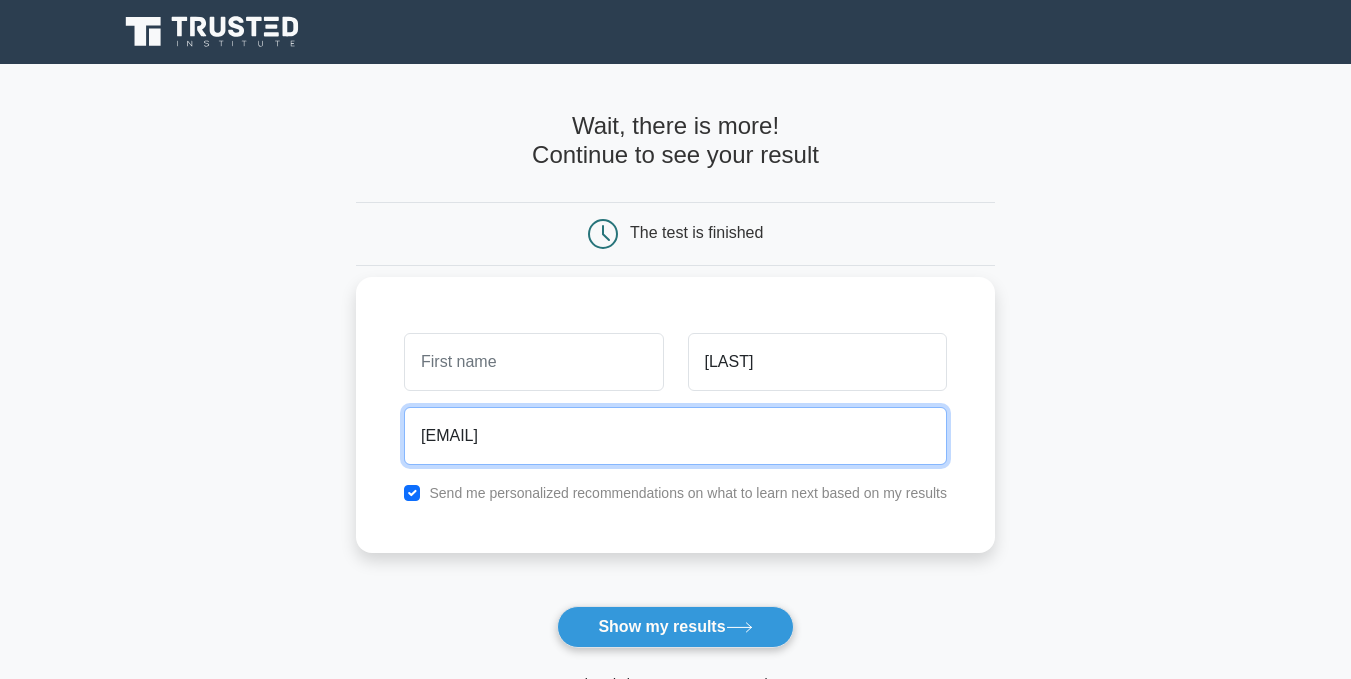 type on "echezonaifejianyi@gmail.com" 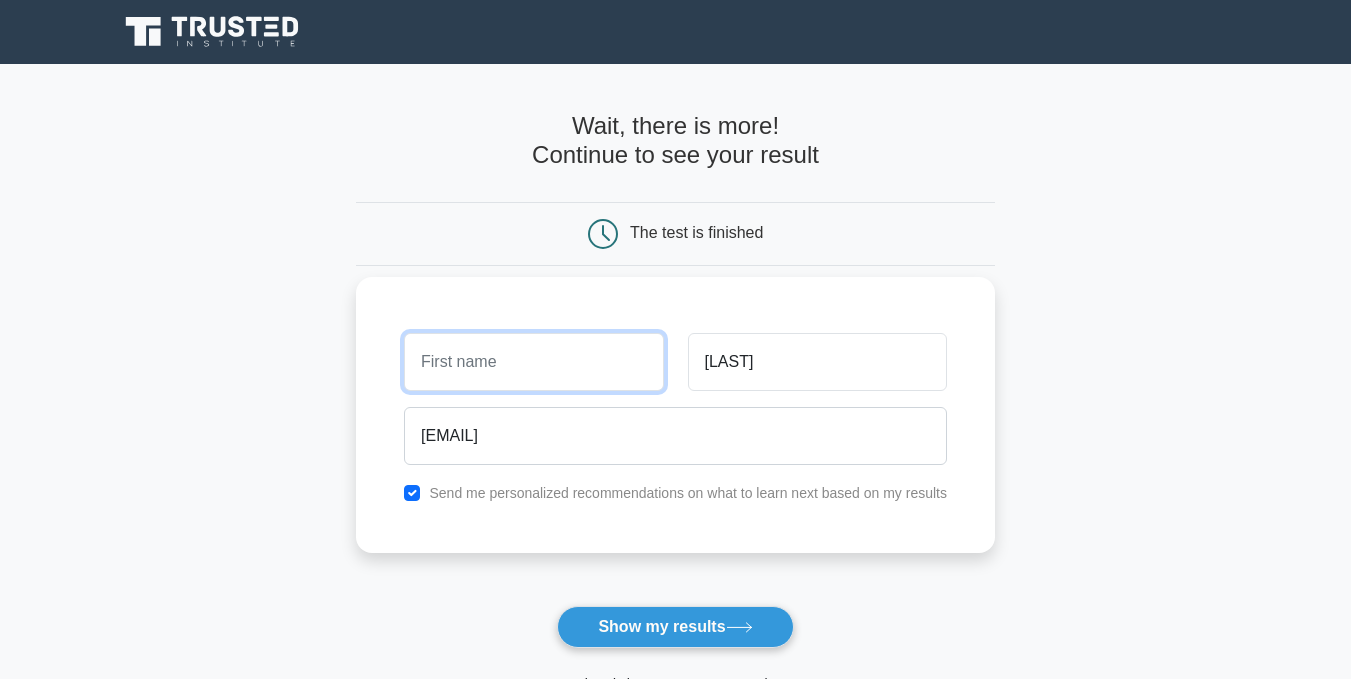 click at bounding box center [533, 362] 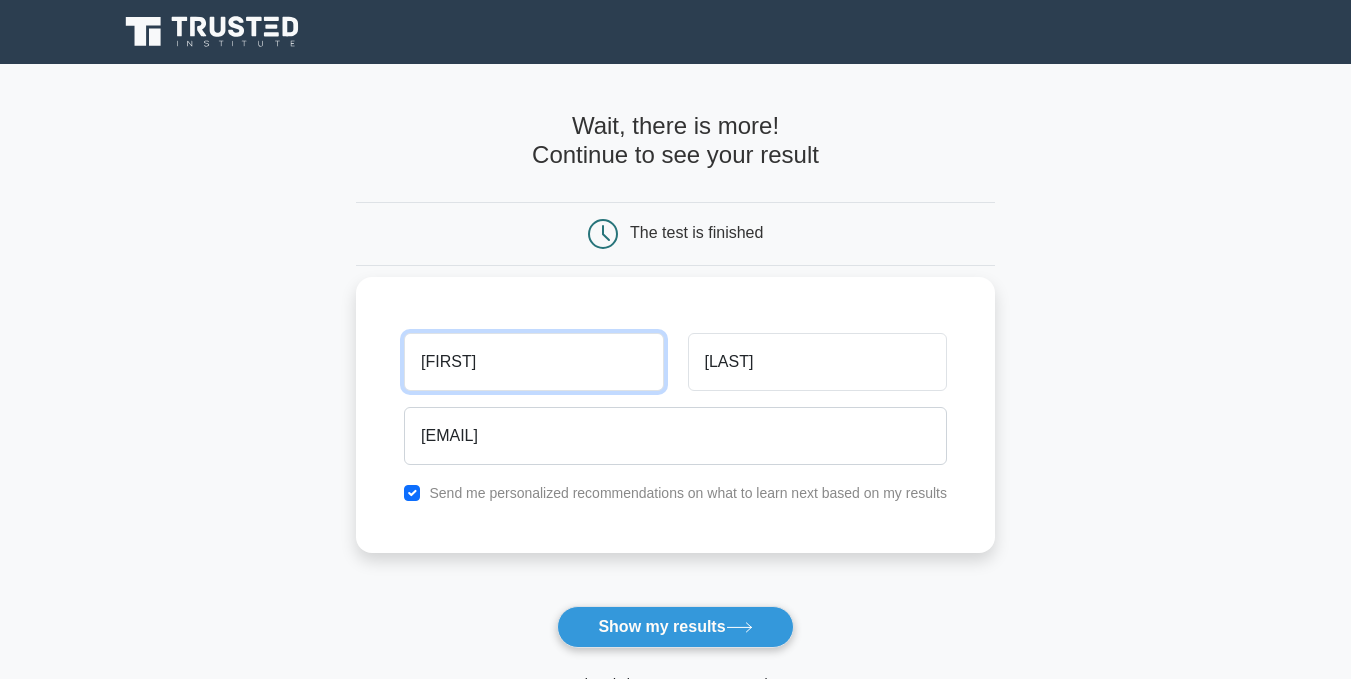 type on "Echezona" 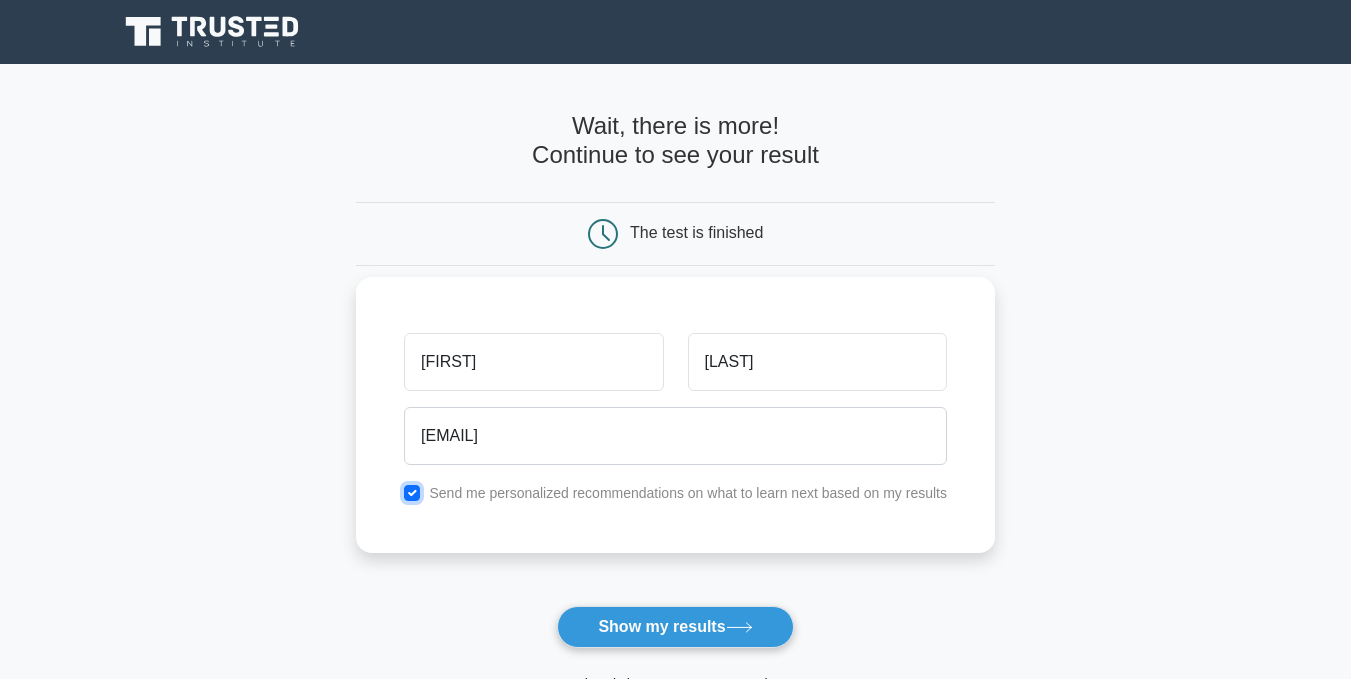 click at bounding box center (412, 493) 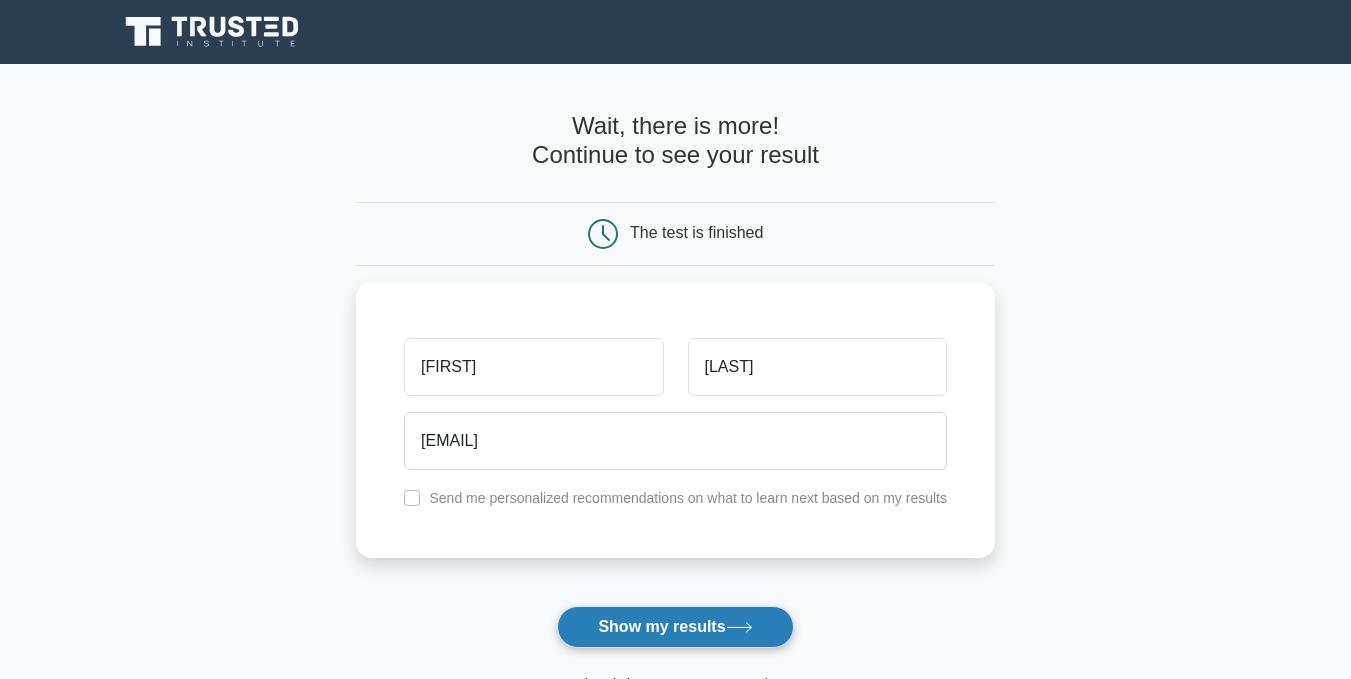 click on "Show my results" at bounding box center (675, 627) 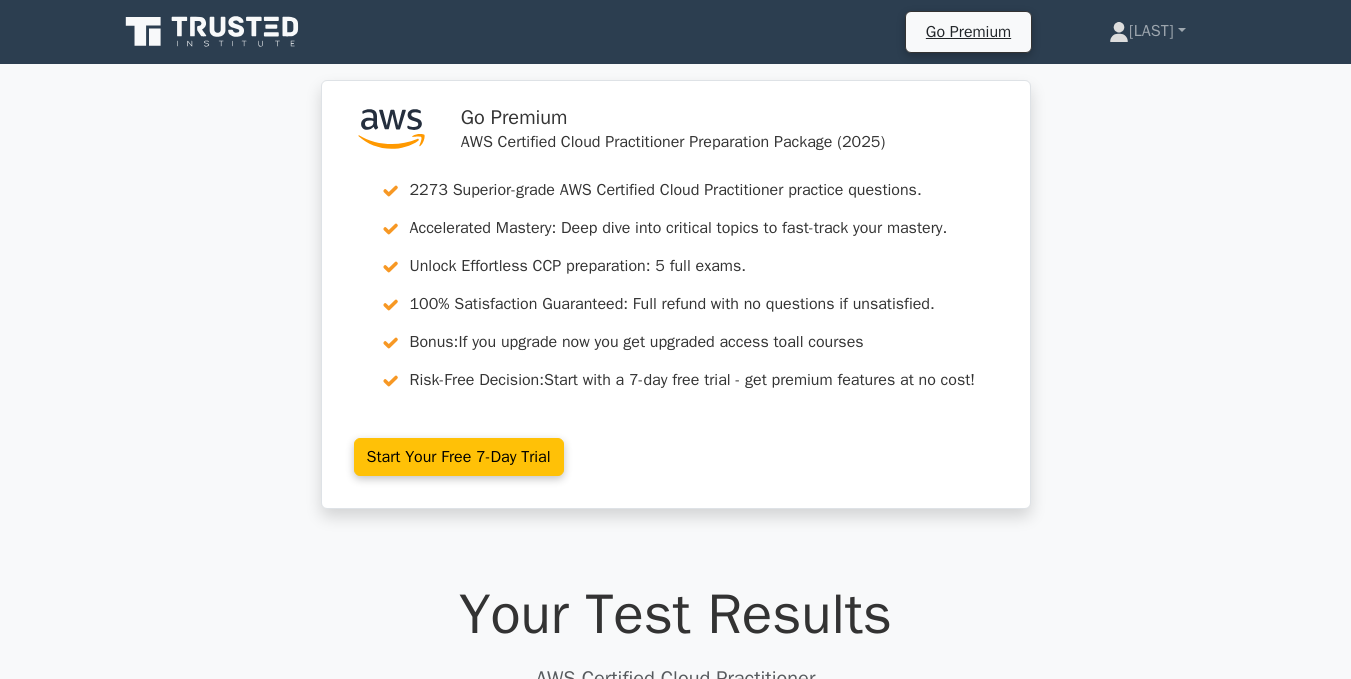 scroll, scrollTop: 0, scrollLeft: 0, axis: both 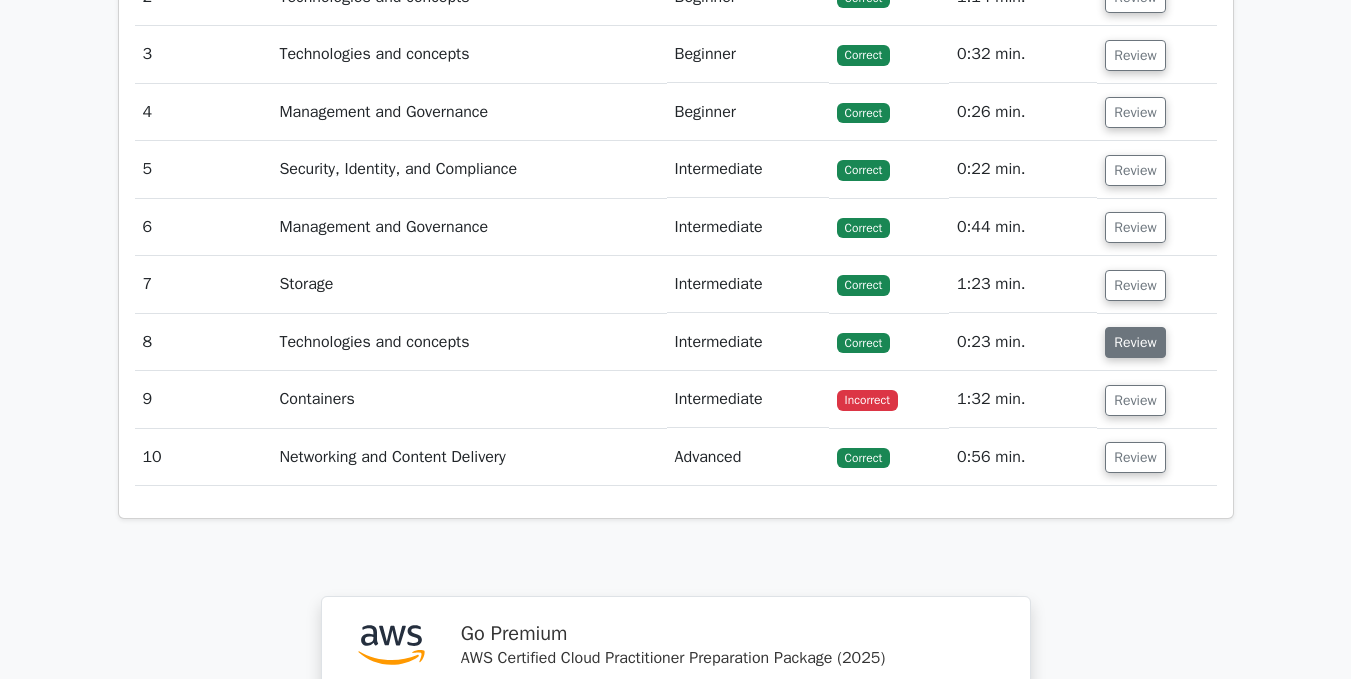 click on "Review" at bounding box center [1135, 342] 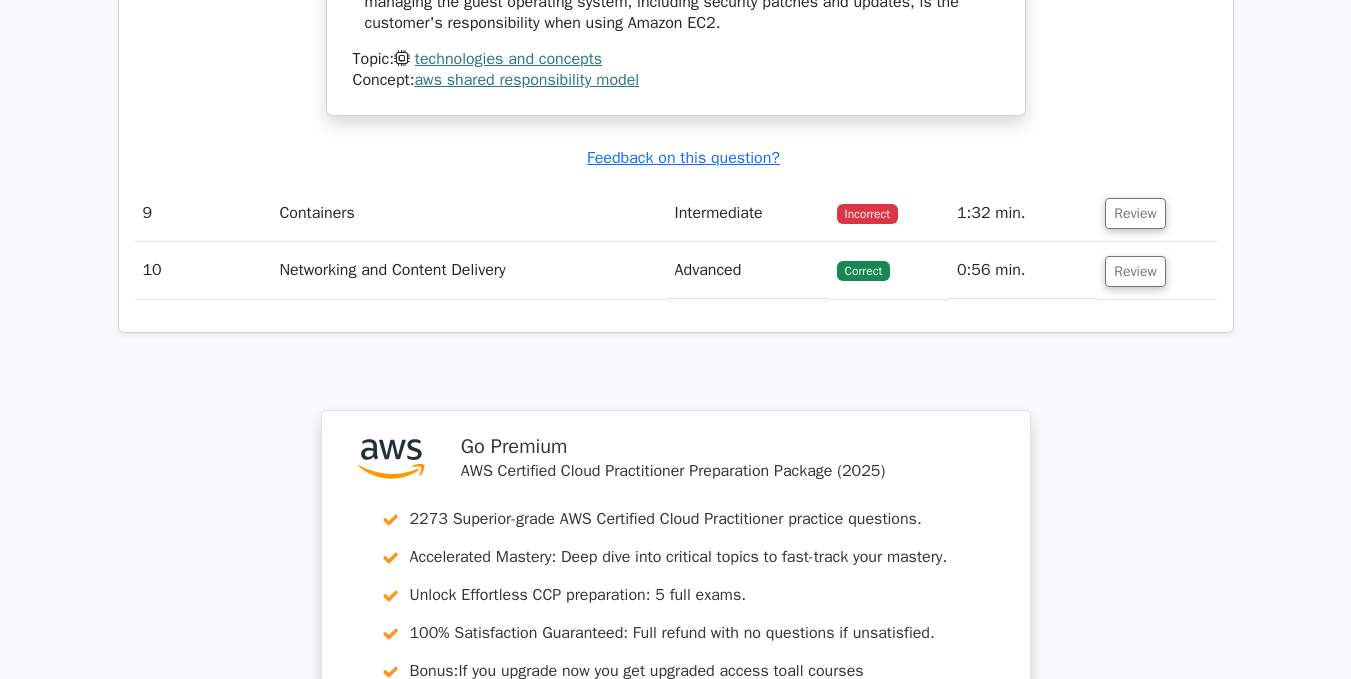 scroll, scrollTop: 3500, scrollLeft: 0, axis: vertical 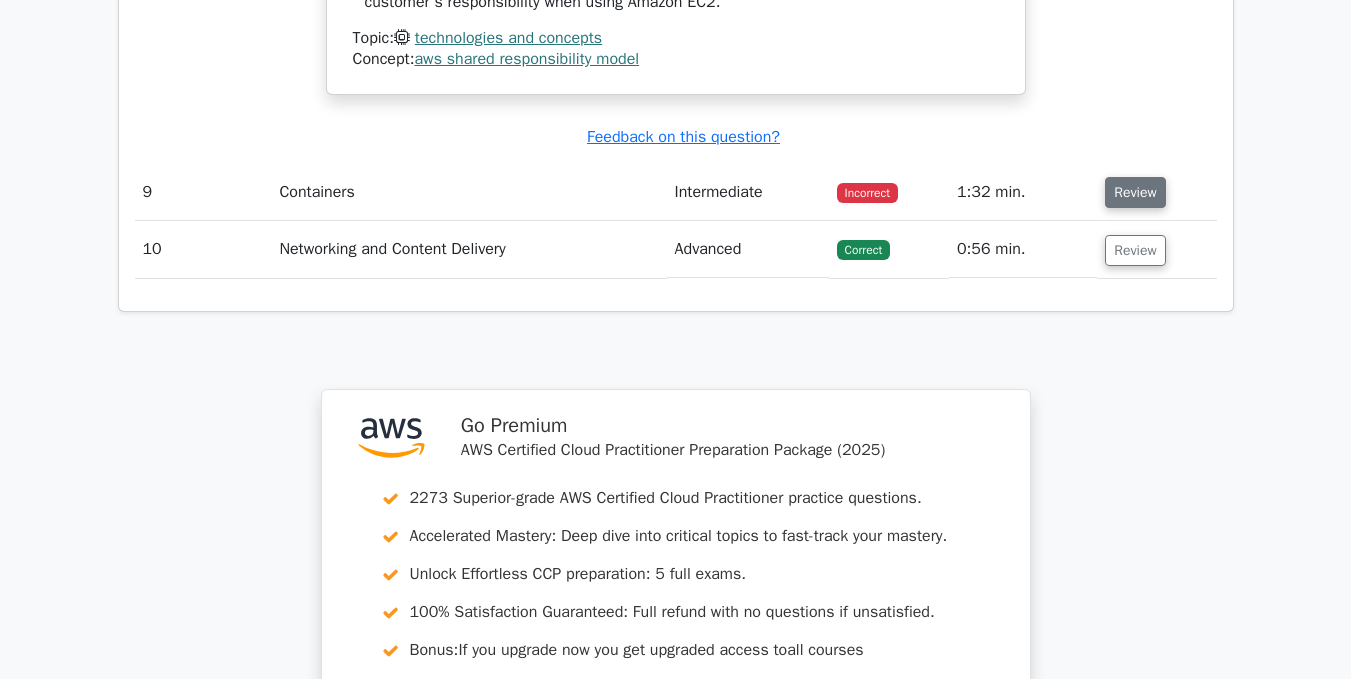click on "Review" at bounding box center [1135, 192] 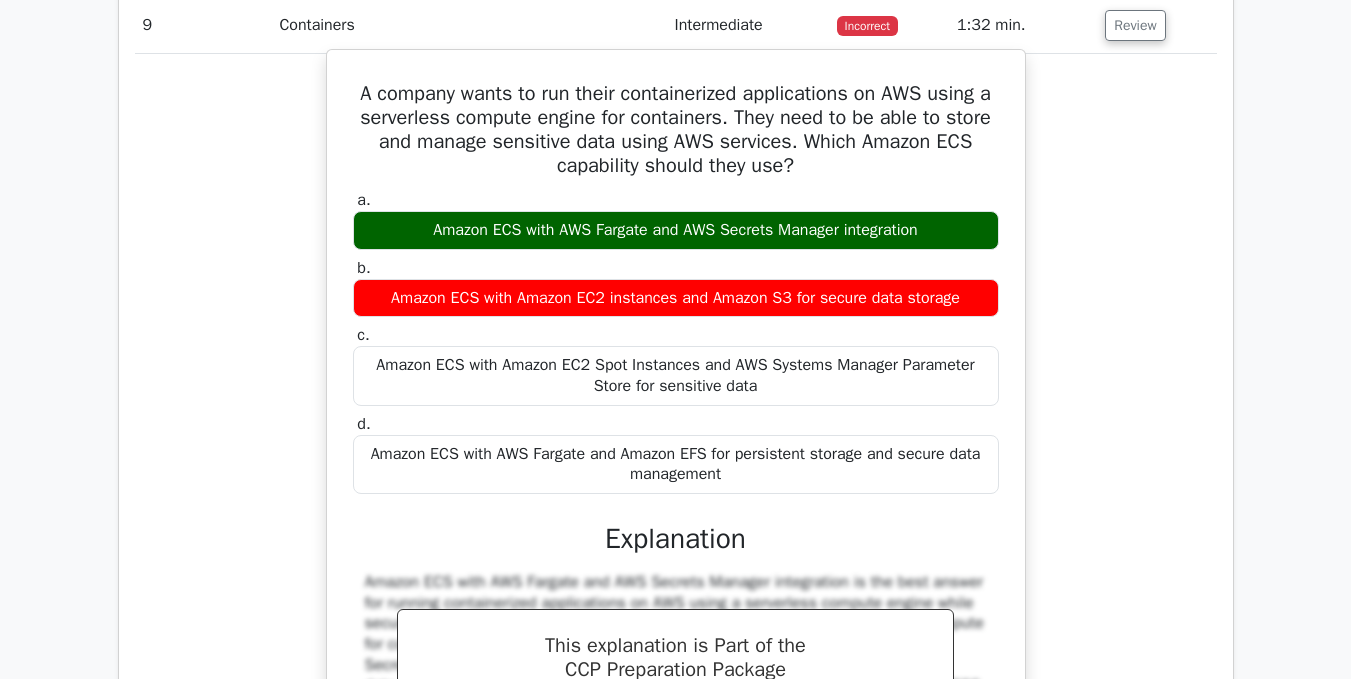 scroll, scrollTop: 3833, scrollLeft: 0, axis: vertical 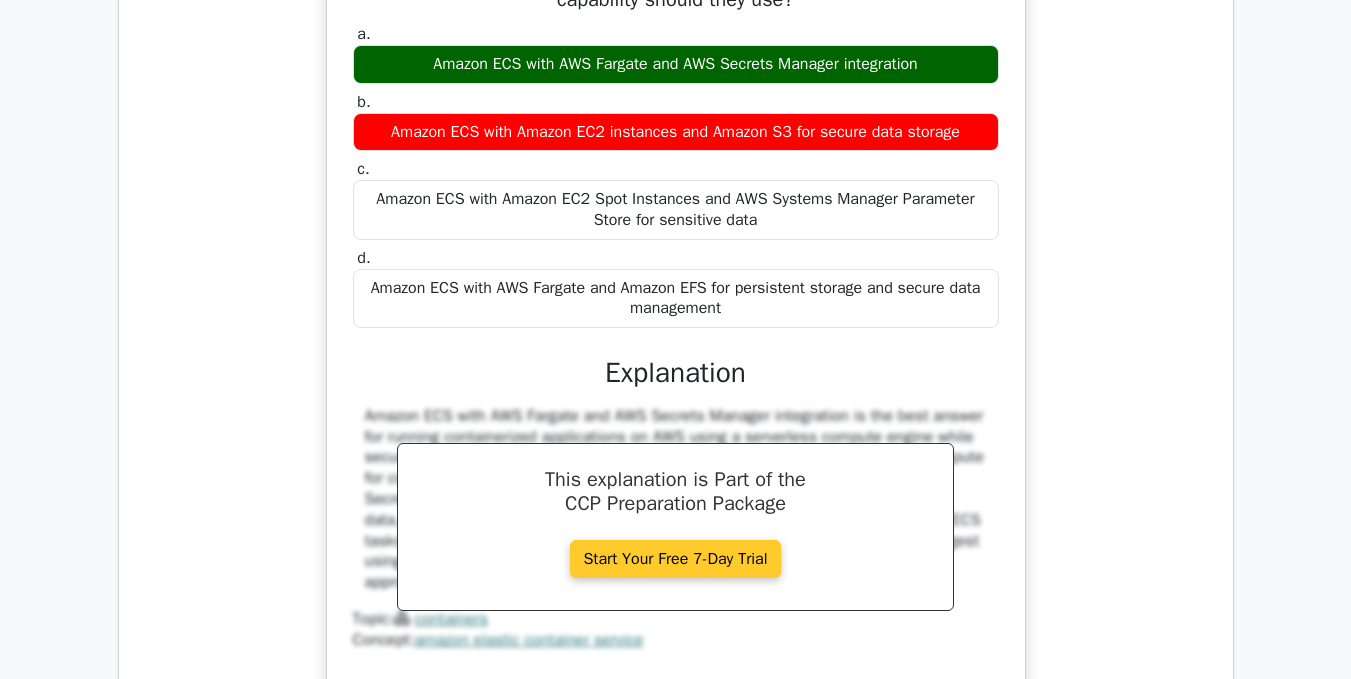 click on "Start Your Free 7-Day Trial" at bounding box center [675, 559] 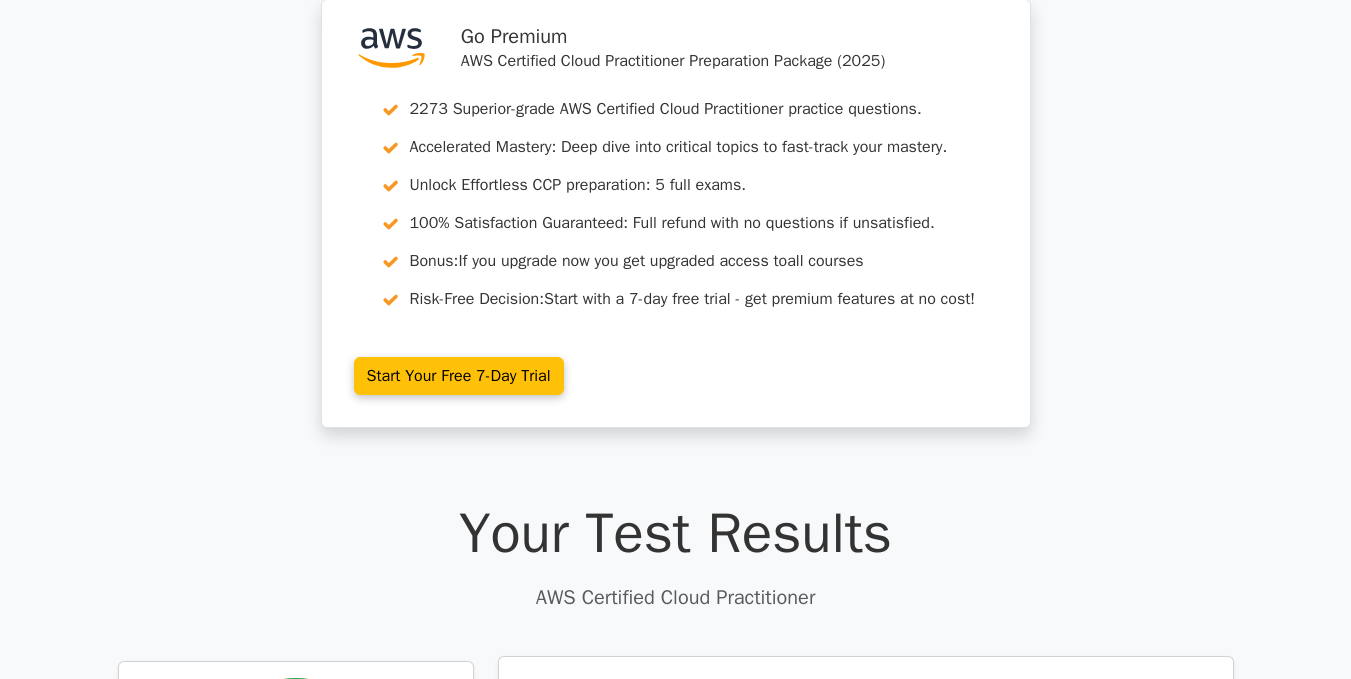 scroll, scrollTop: 0, scrollLeft: 0, axis: both 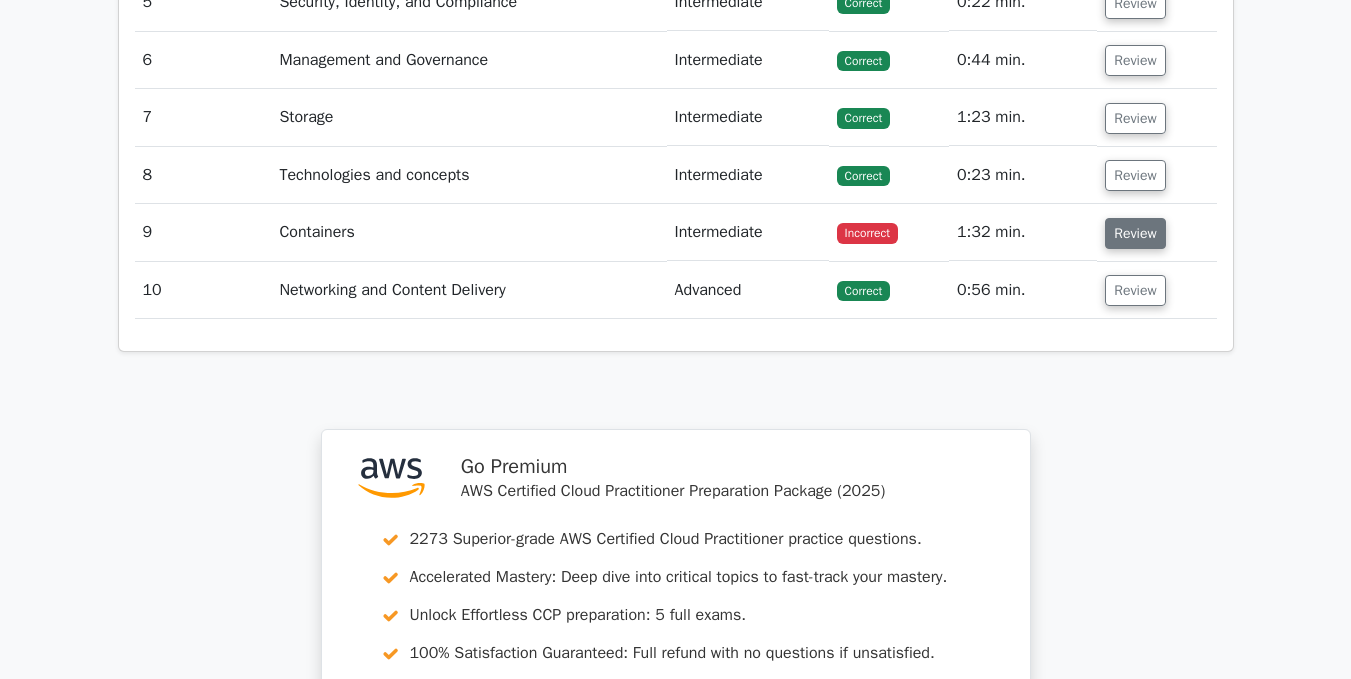 click on "Review" at bounding box center (1135, 233) 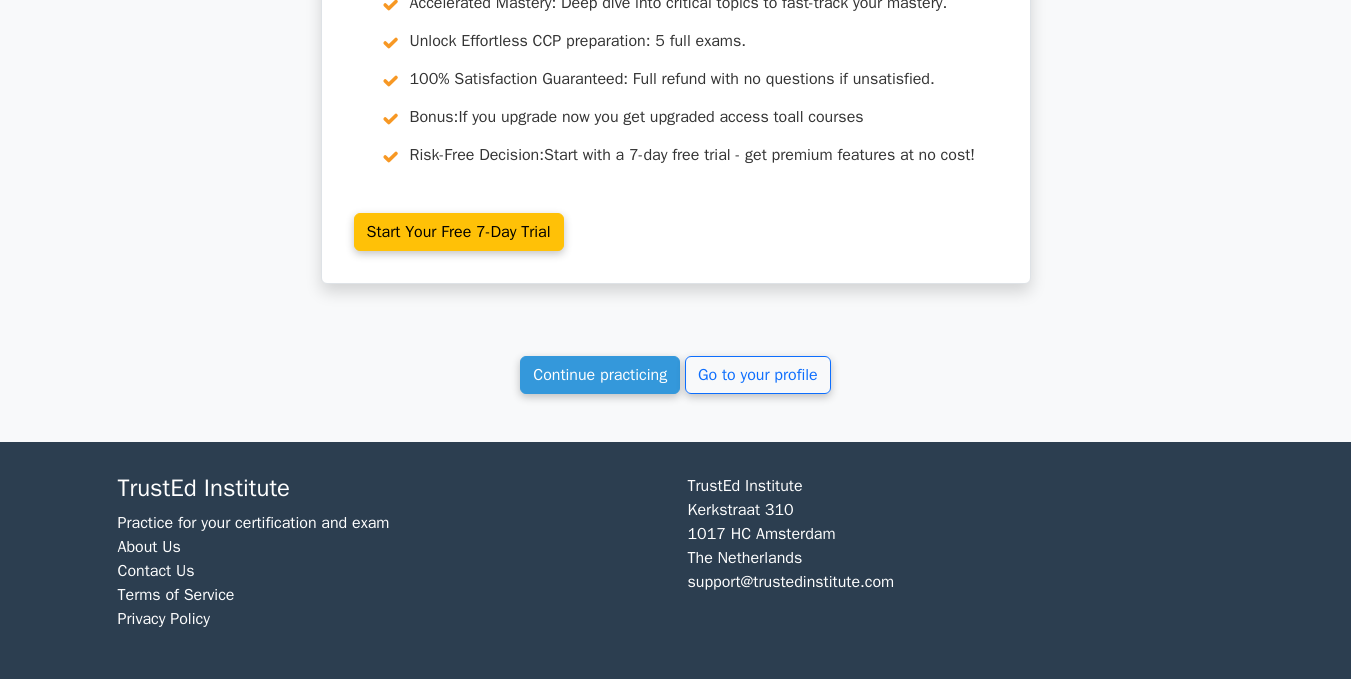 scroll, scrollTop: 4152, scrollLeft: 0, axis: vertical 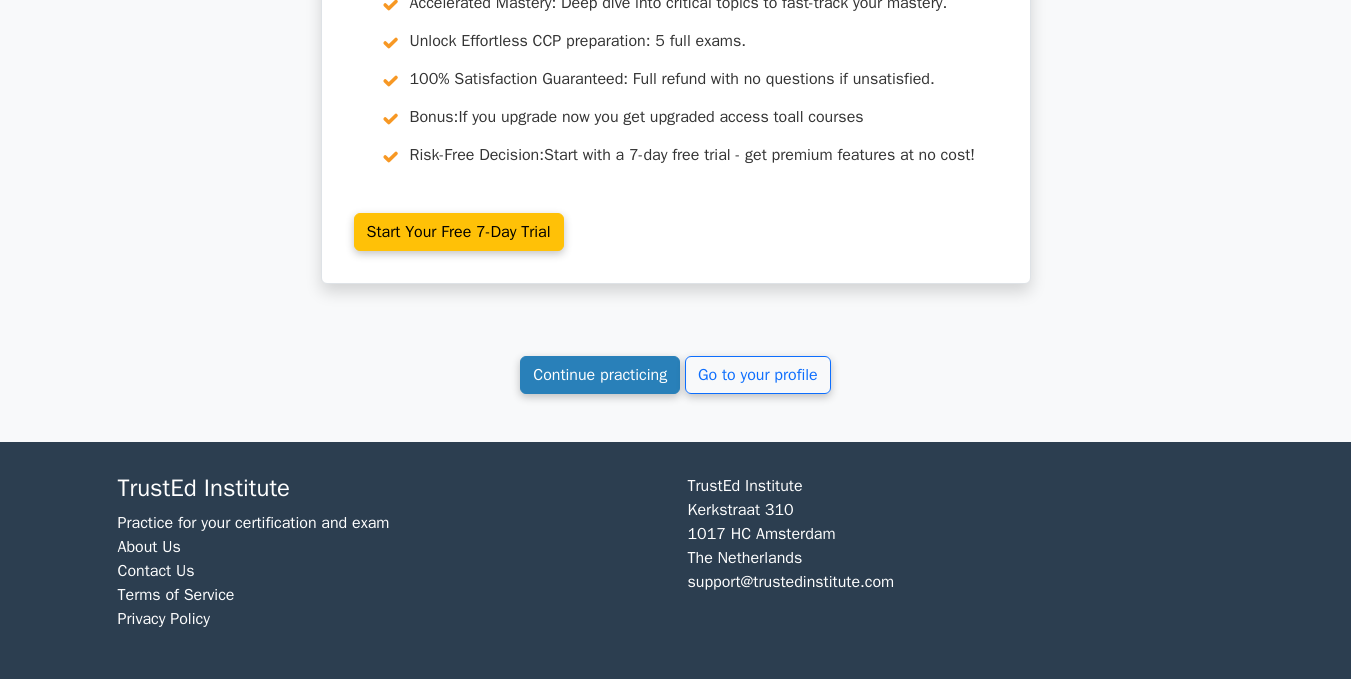 click on "Continue practicing" at bounding box center [600, 375] 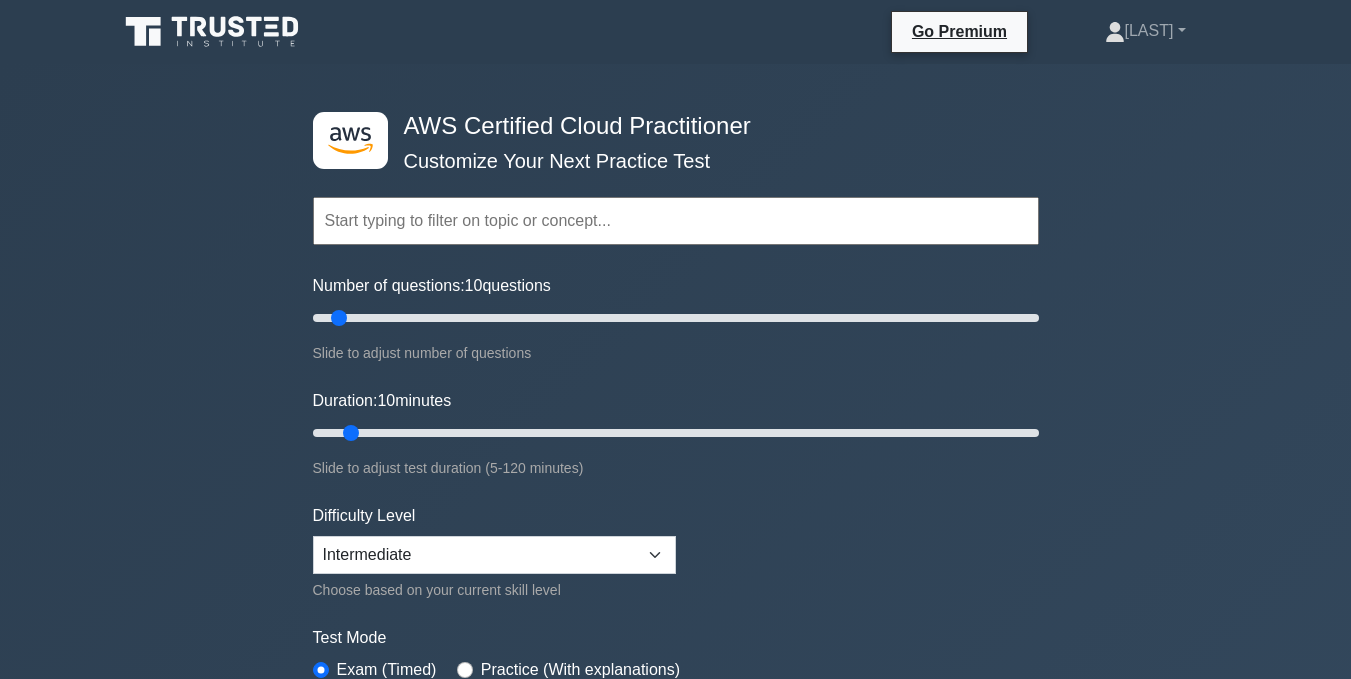 scroll, scrollTop: 0, scrollLeft: 0, axis: both 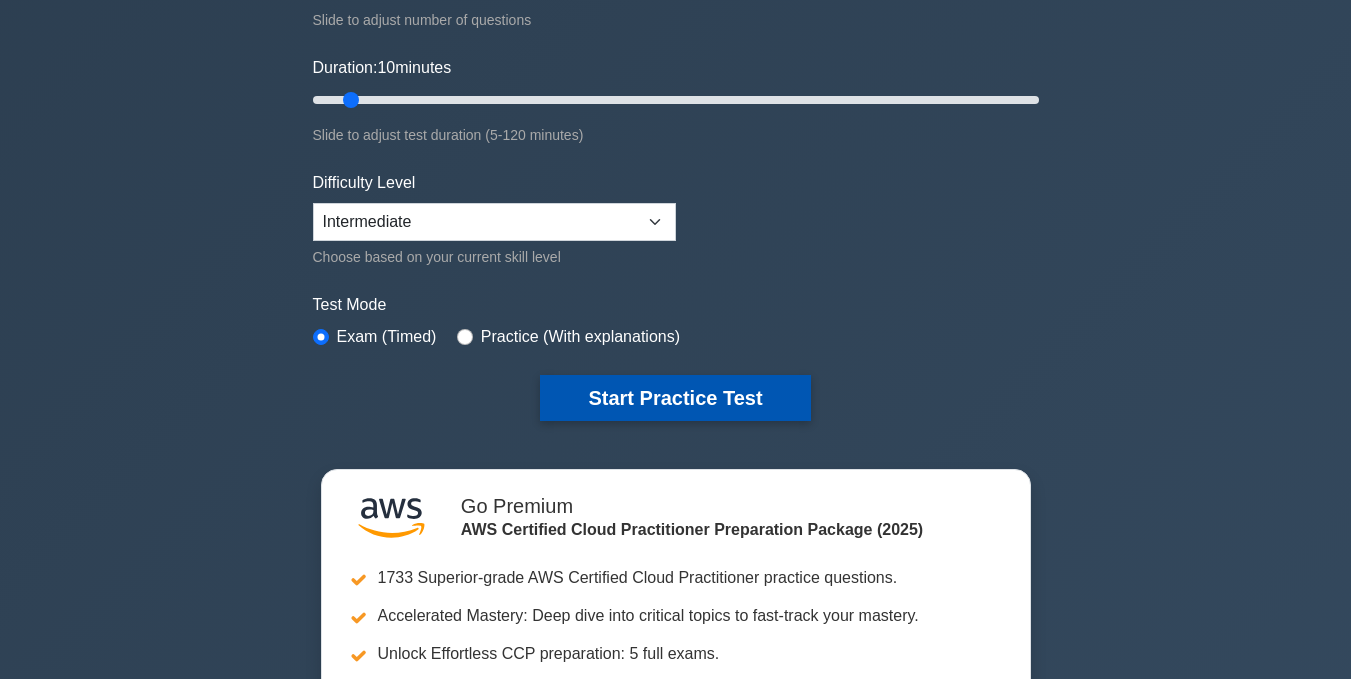 click on "Start Practice Test" at bounding box center (675, 398) 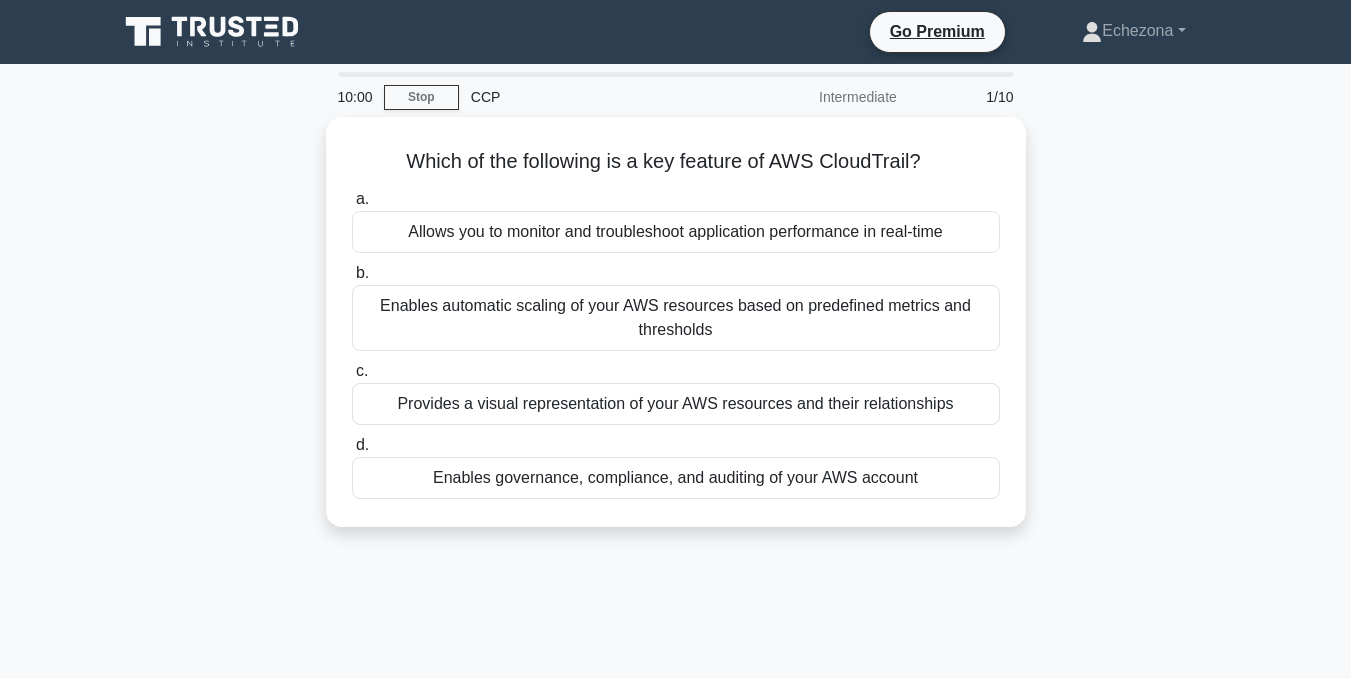scroll, scrollTop: 0, scrollLeft: 0, axis: both 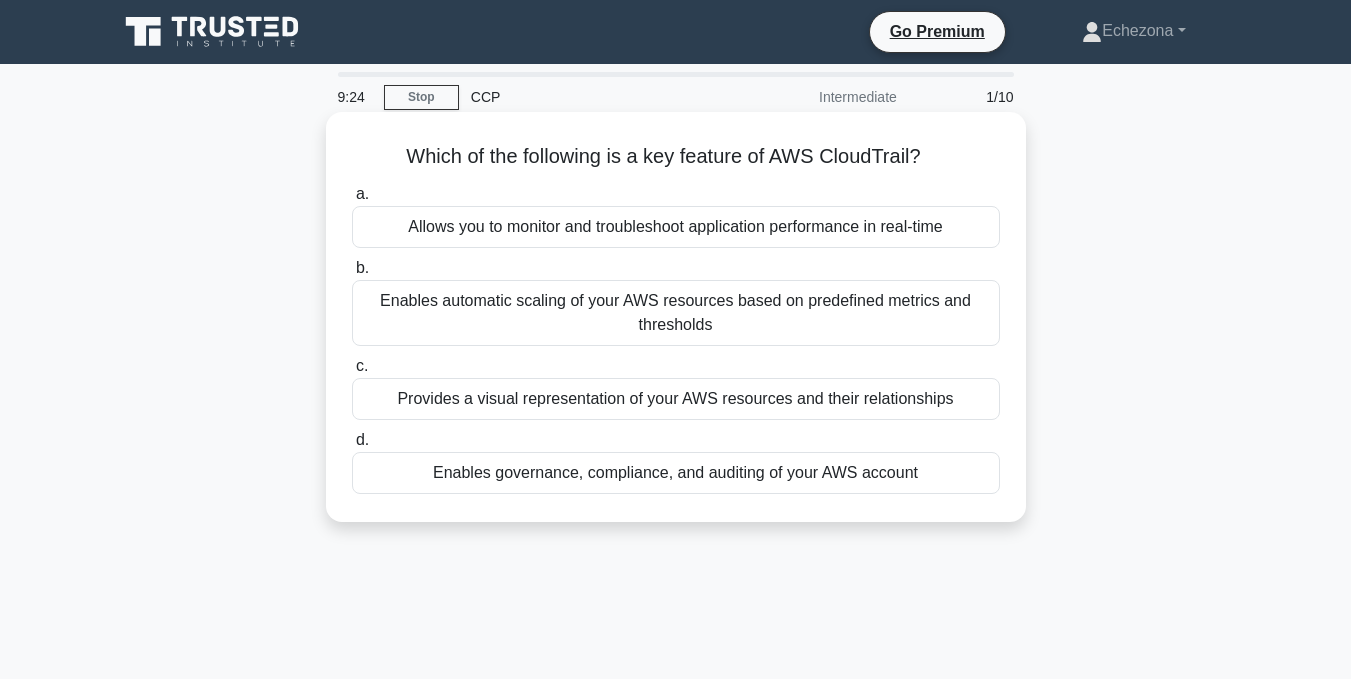 click on "Enables governance, compliance, and auditing of your AWS account" at bounding box center (676, 473) 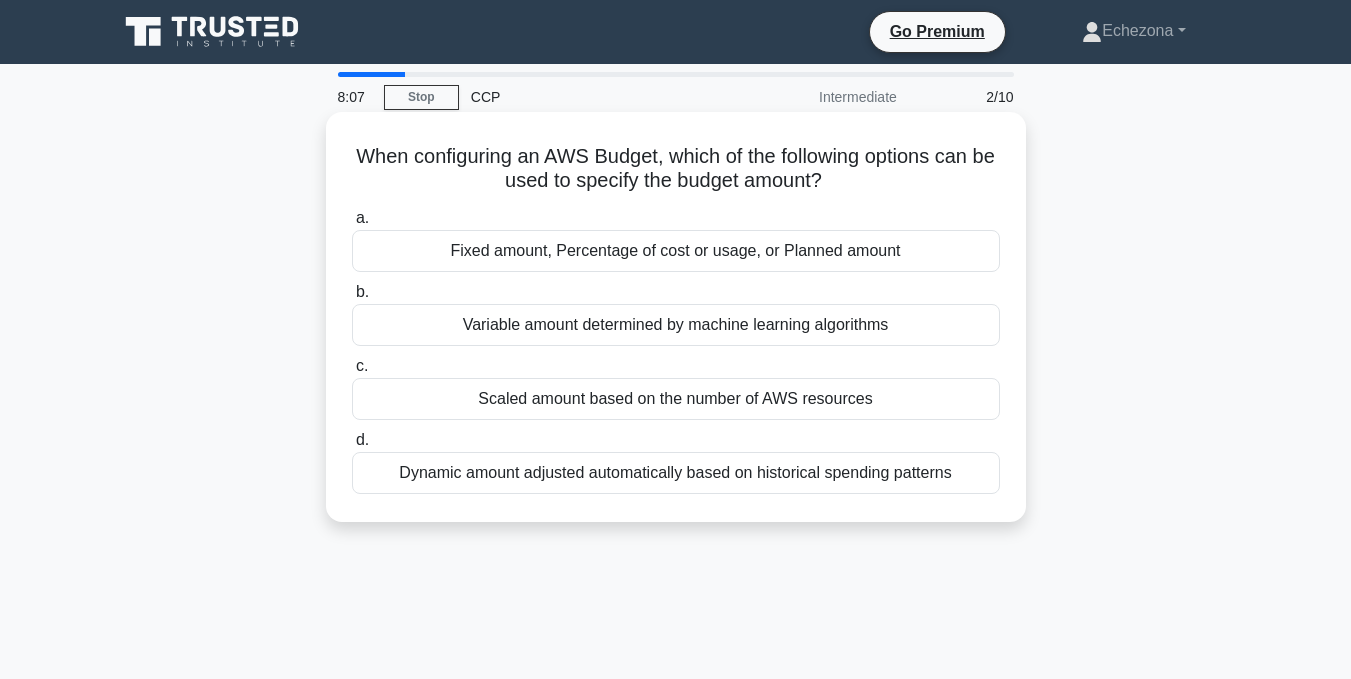 click on "Dynamic amount adjusted automatically based on historical spending patterns" at bounding box center [676, 473] 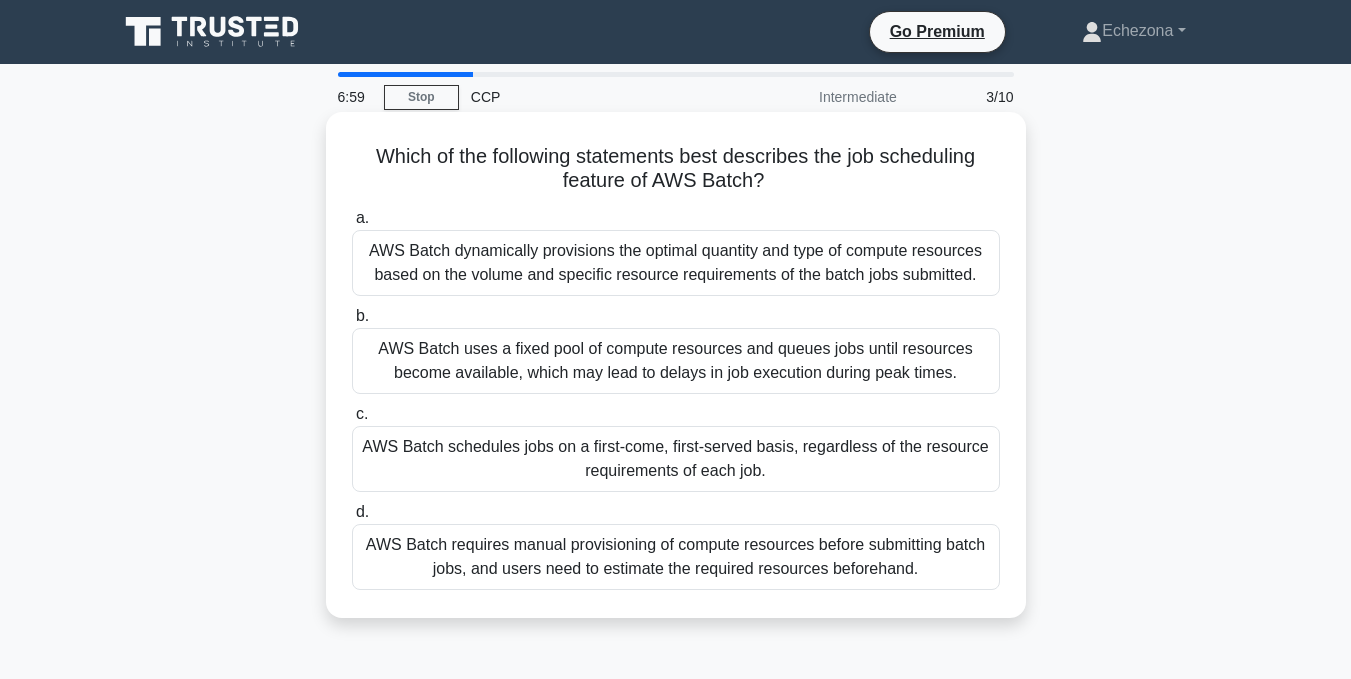 click on "AWS Batch dynamically provisions the optimal quantity and type of compute resources based on the volume and specific resource requirements of the batch jobs submitted." at bounding box center [676, 263] 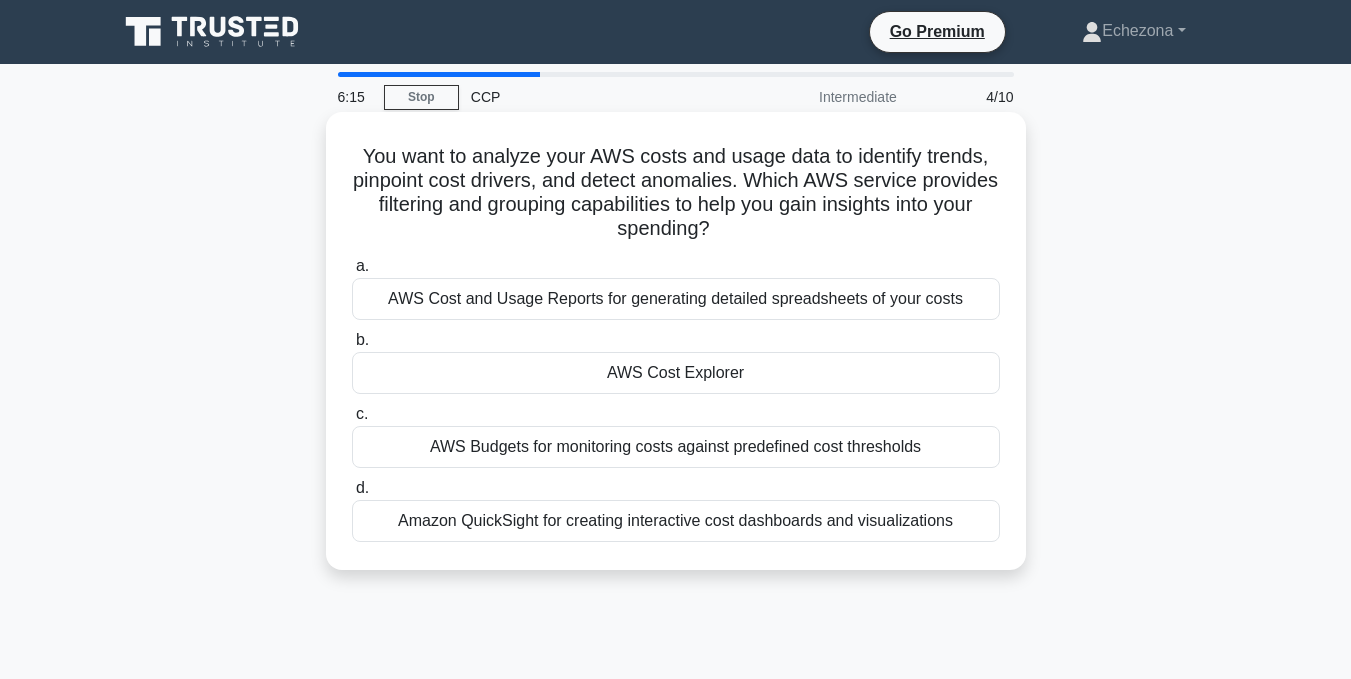 click on "AWS Cost and Usage Reports for generating detailed spreadsheets of your costs" at bounding box center (676, 299) 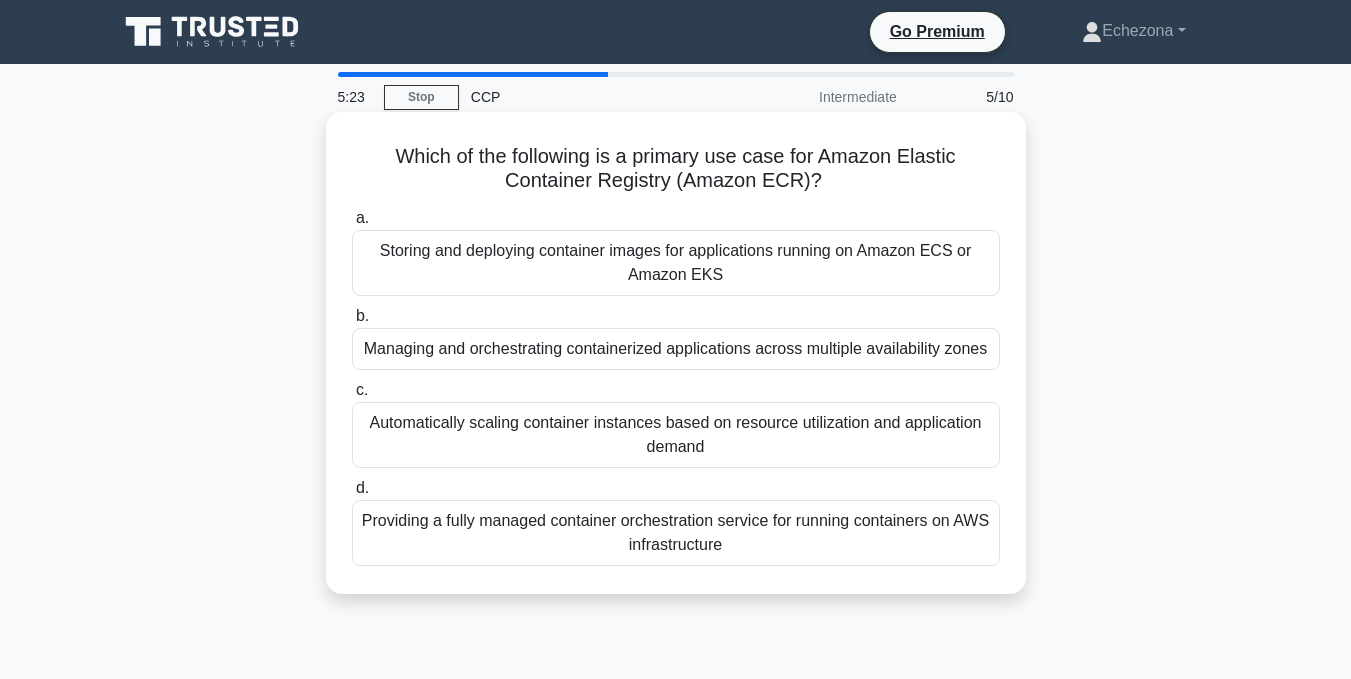 click on "Storing and deploying container images for applications running on Amazon ECS or Amazon EKS" at bounding box center [676, 263] 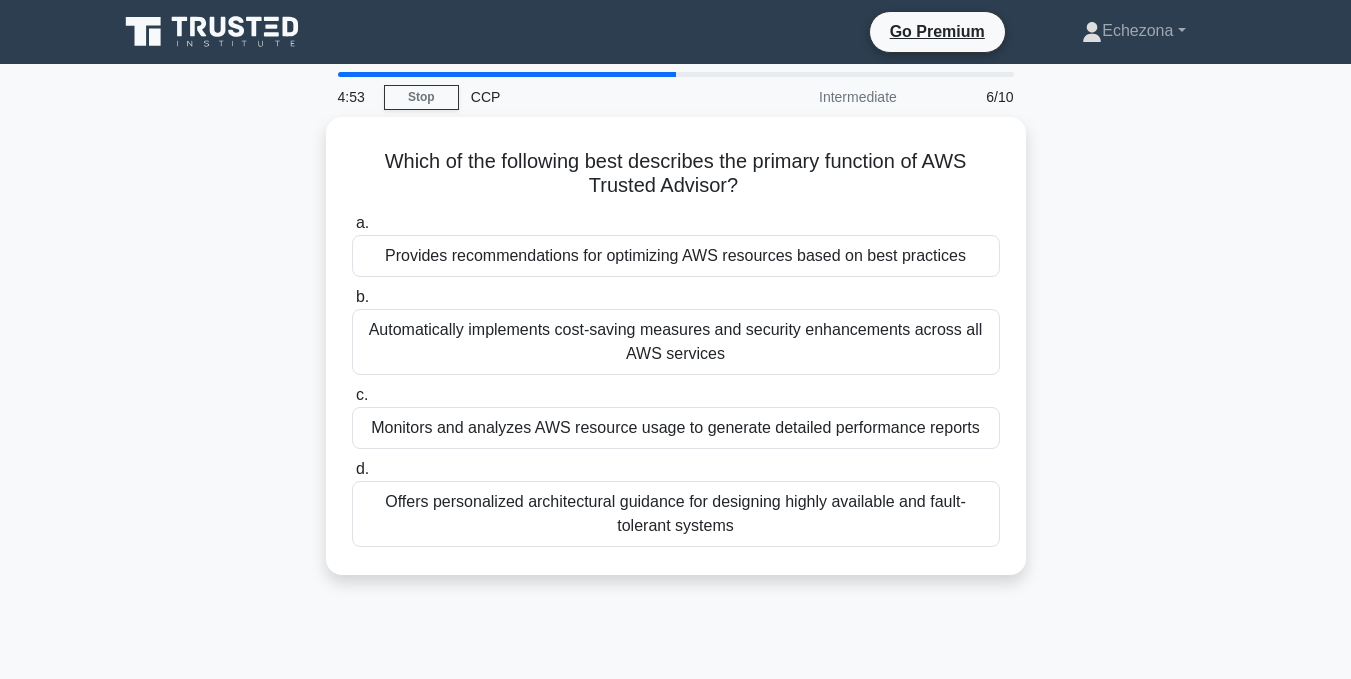 click on "Provides recommendations for optimizing AWS resources based on best practices" at bounding box center (676, 256) 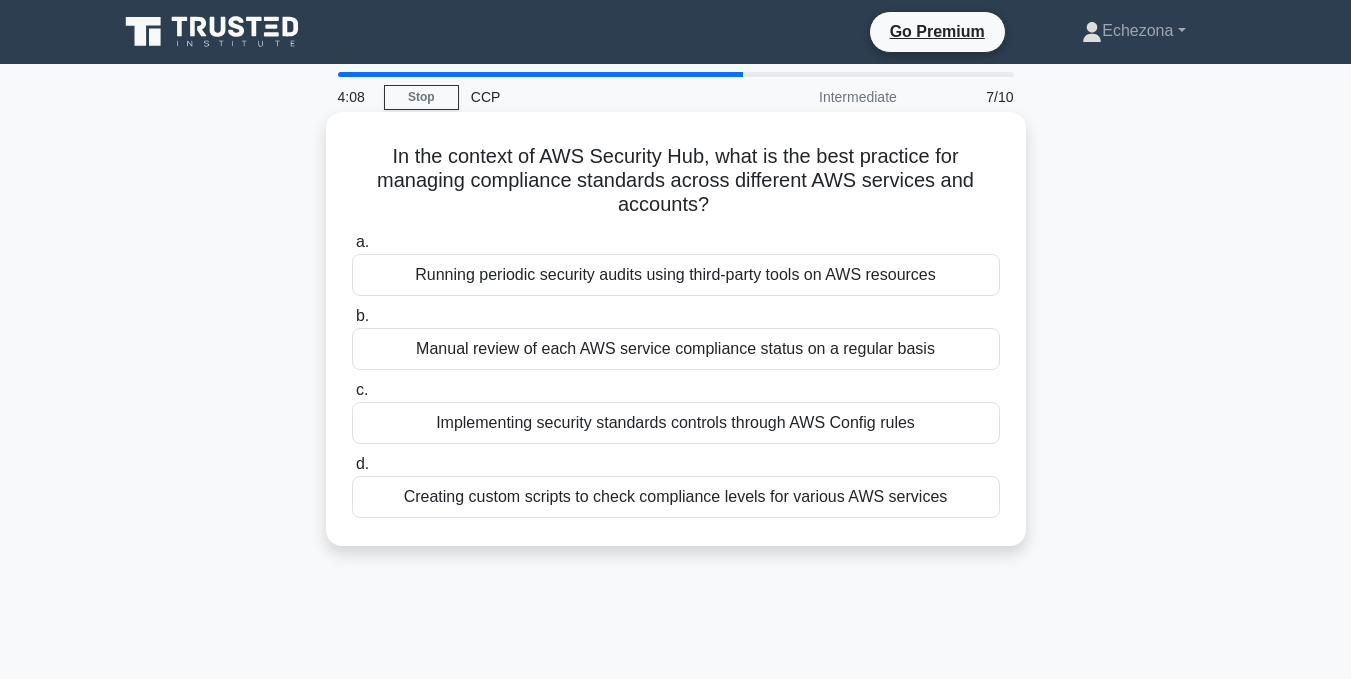 click on "Implementing security standards controls through AWS Config rules" at bounding box center (676, 423) 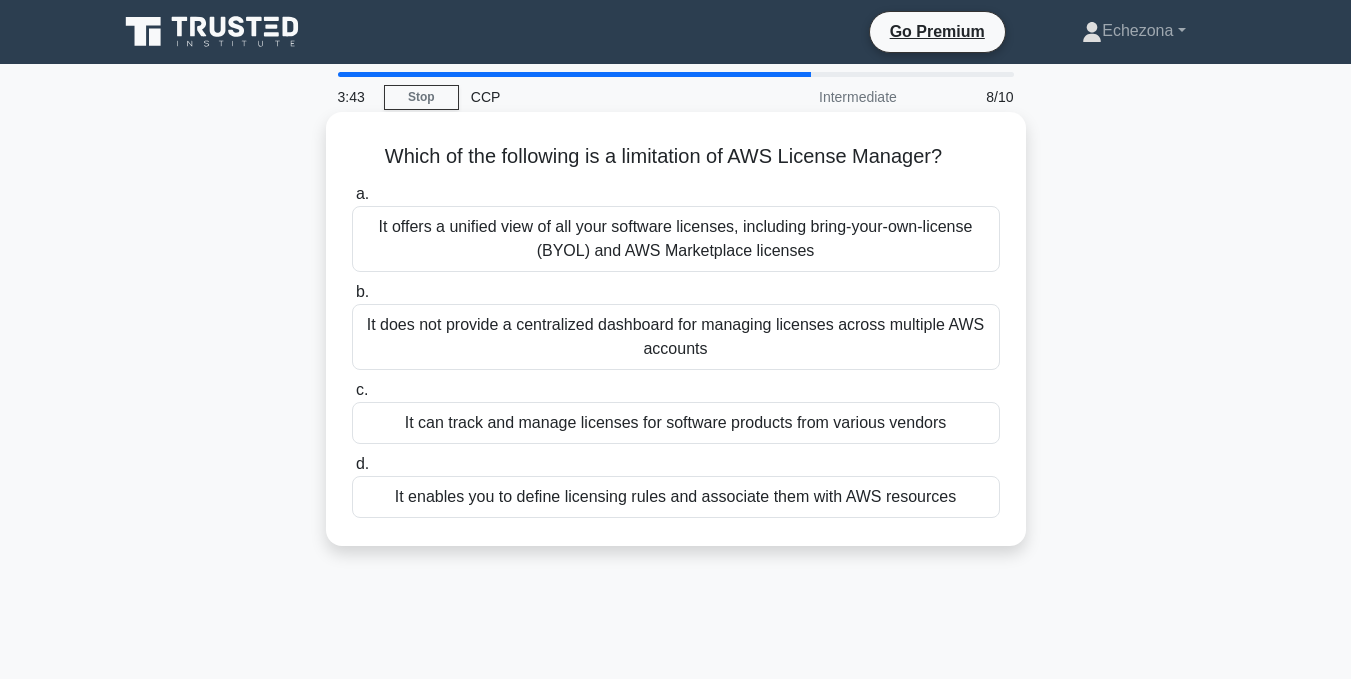 click on "It does not provide a centralized dashboard for managing licenses across multiple AWS accounts" at bounding box center (676, 337) 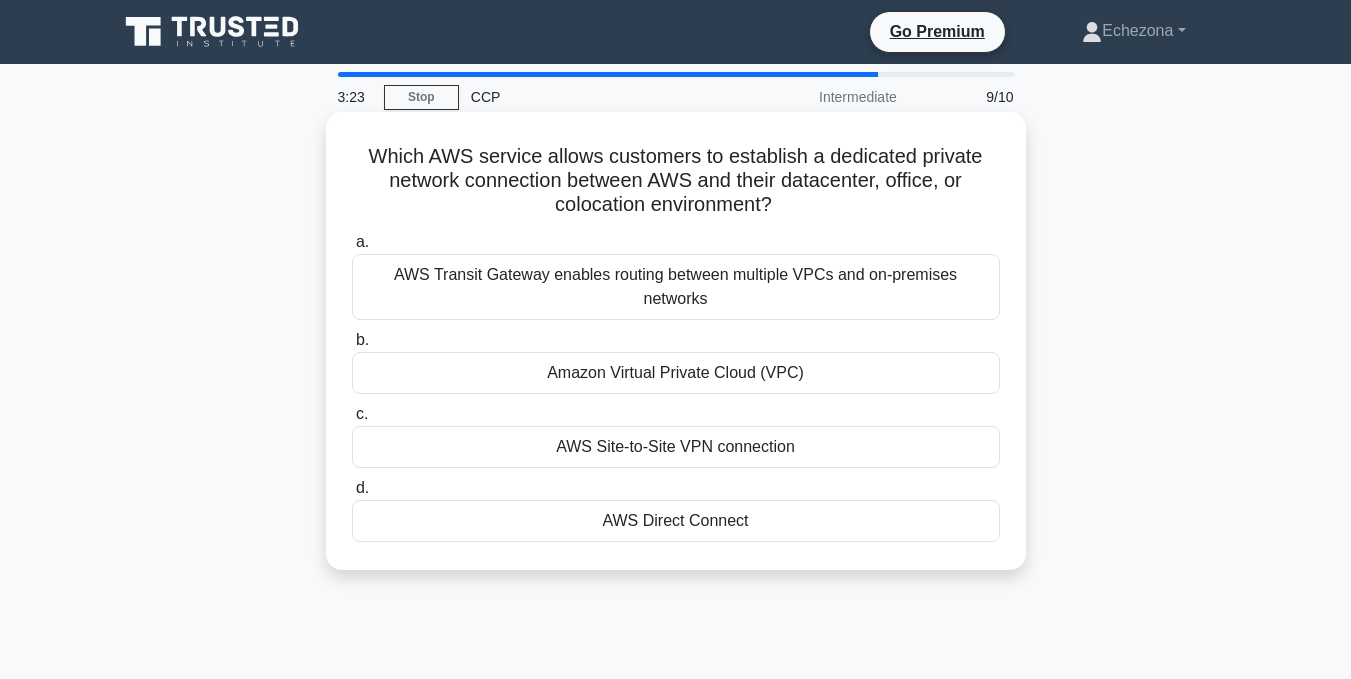 click on "AWS Direct Connect" at bounding box center [676, 521] 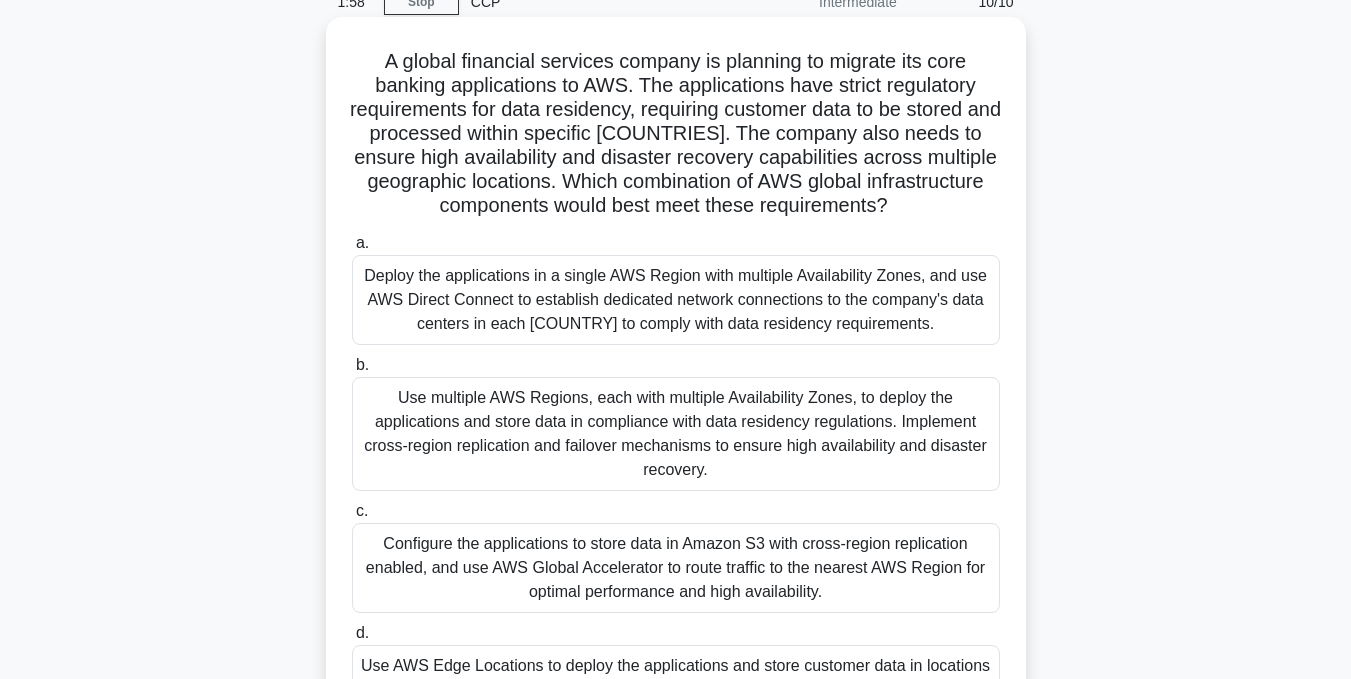 scroll, scrollTop: 167, scrollLeft: 0, axis: vertical 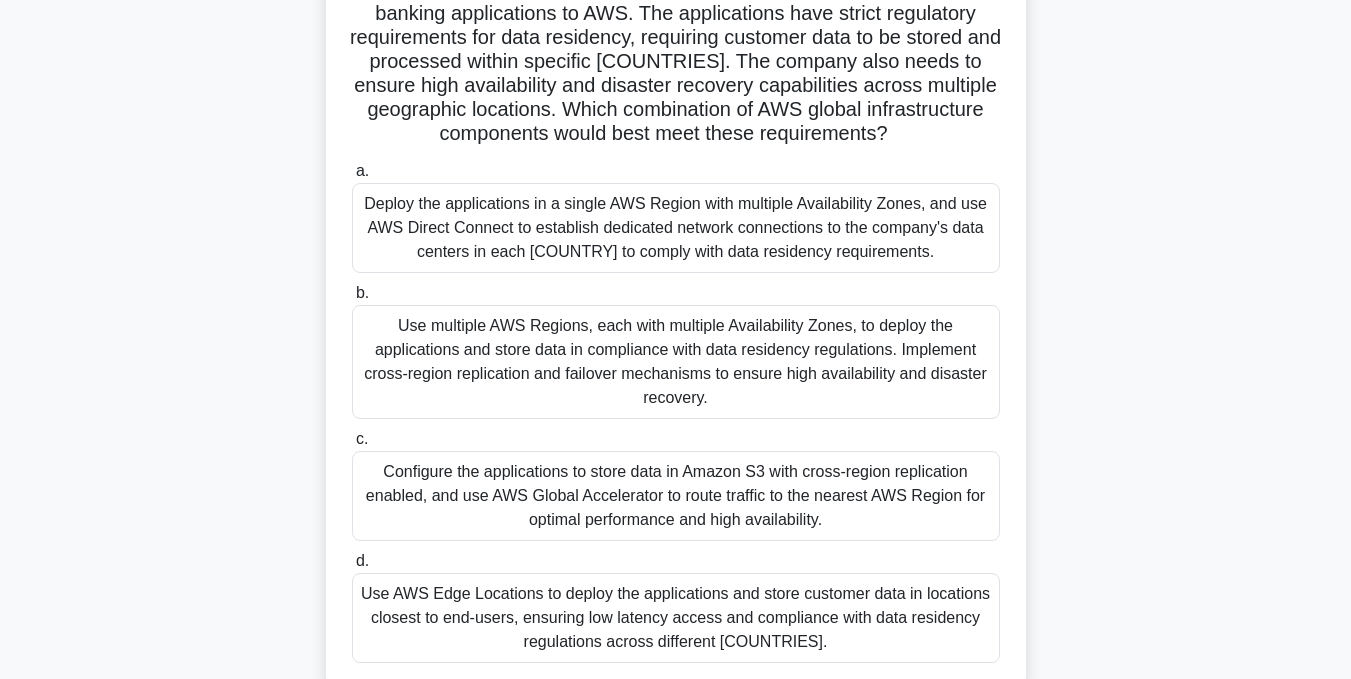 click on "Use multiple AWS Regions, each with multiple Availability Zones, to deploy the applications and store data in compliance with data residency regulations. Implement cross-region replication and failover mechanisms to ensure high availability and disaster recovery." at bounding box center (676, 362) 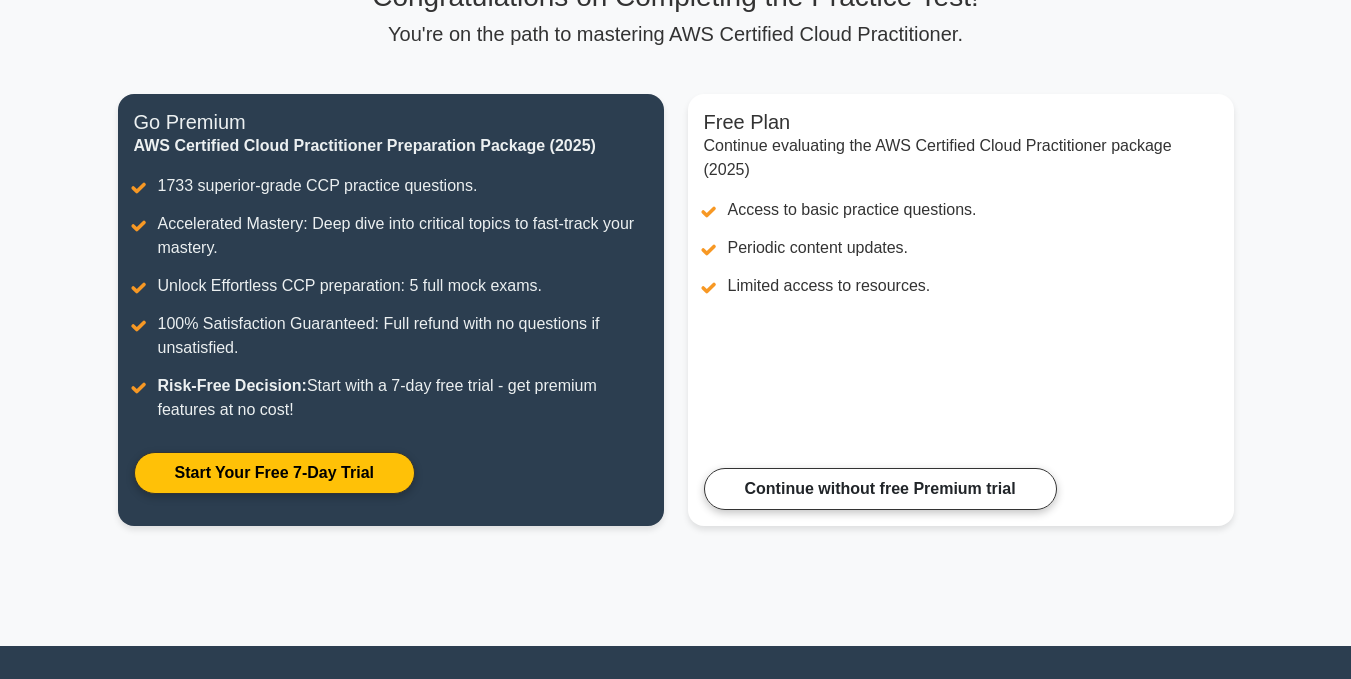 scroll, scrollTop: 0, scrollLeft: 0, axis: both 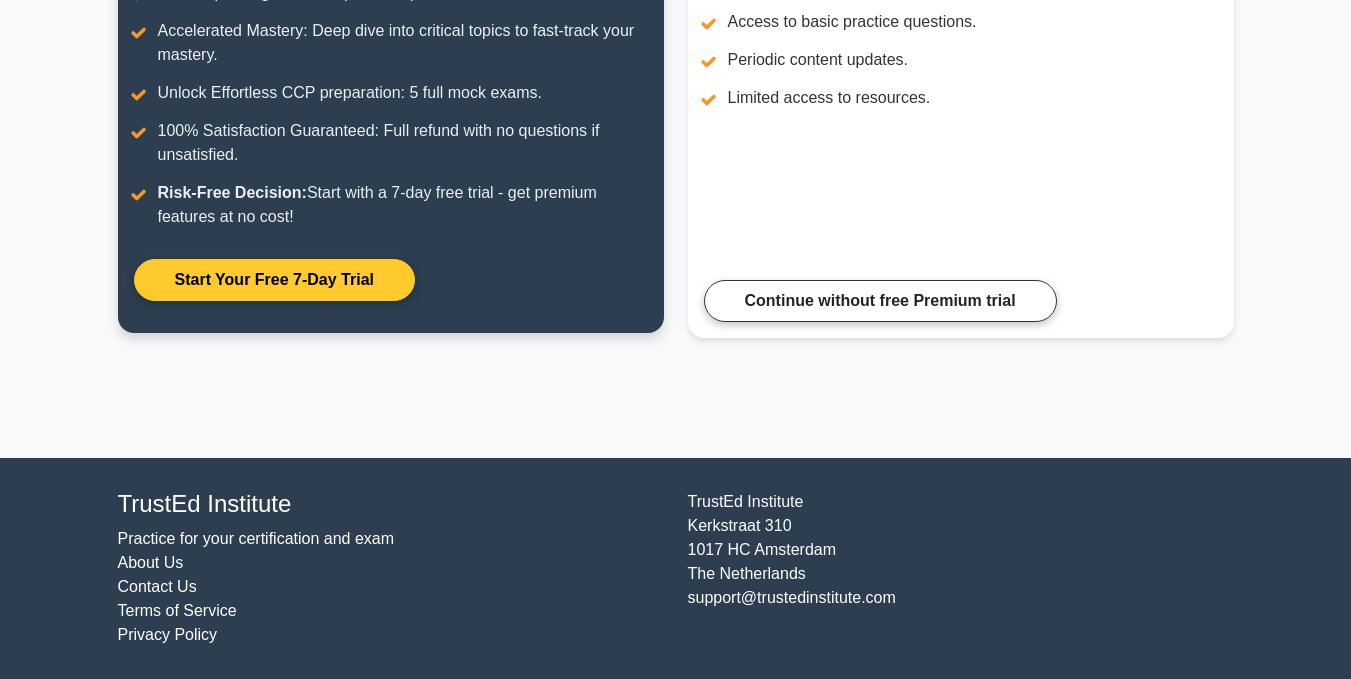 click on "Start Your Free 7-Day Trial" at bounding box center [274, 280] 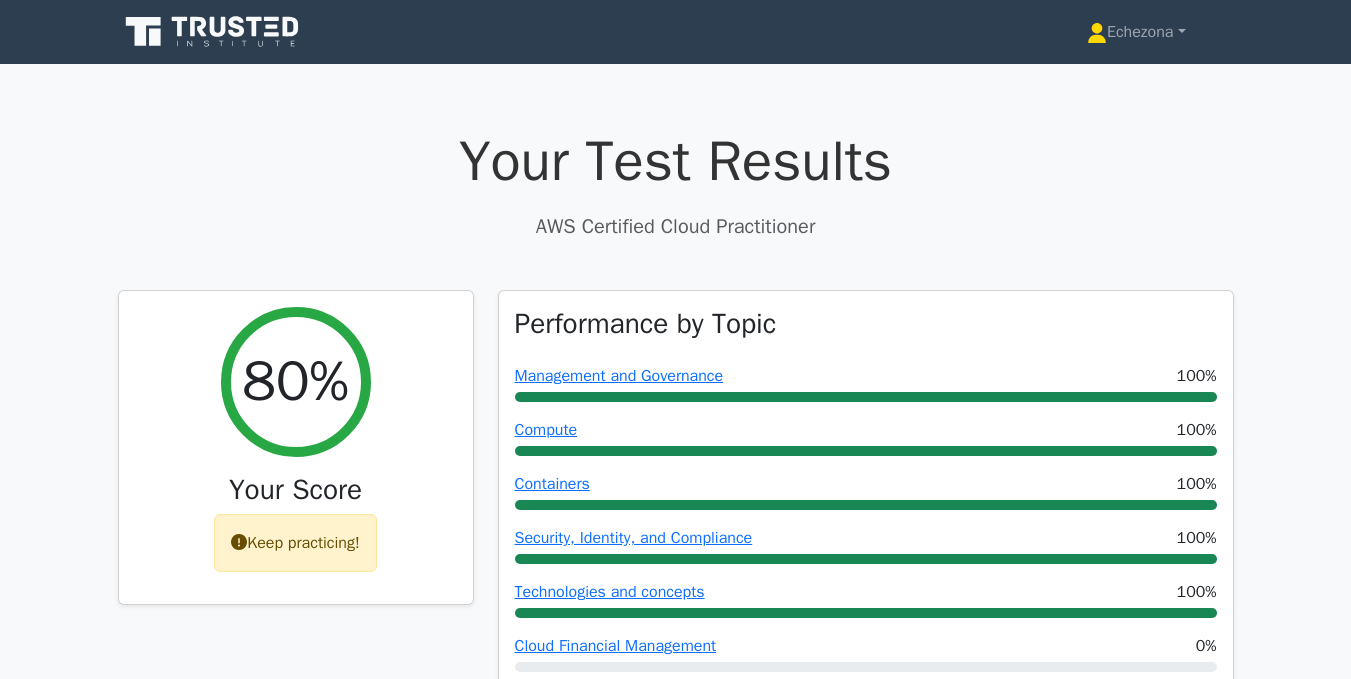 scroll, scrollTop: 0, scrollLeft: 0, axis: both 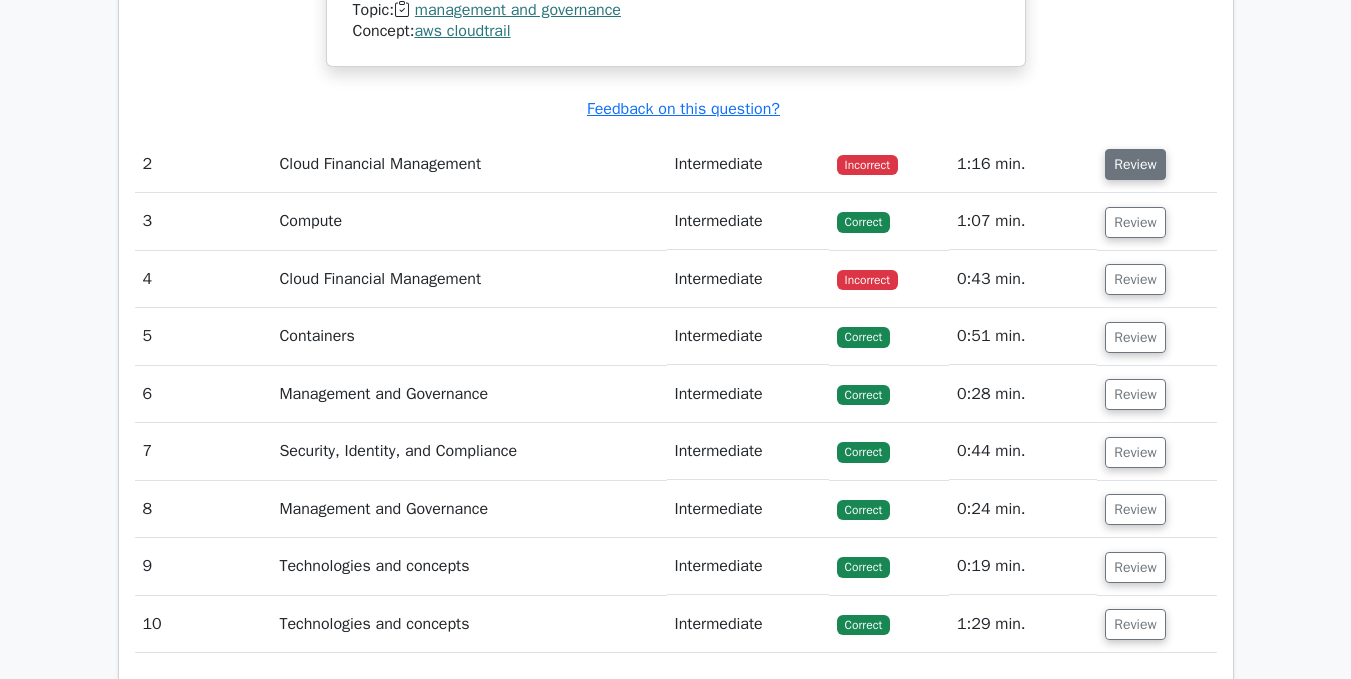 click on "Review" at bounding box center [1135, 164] 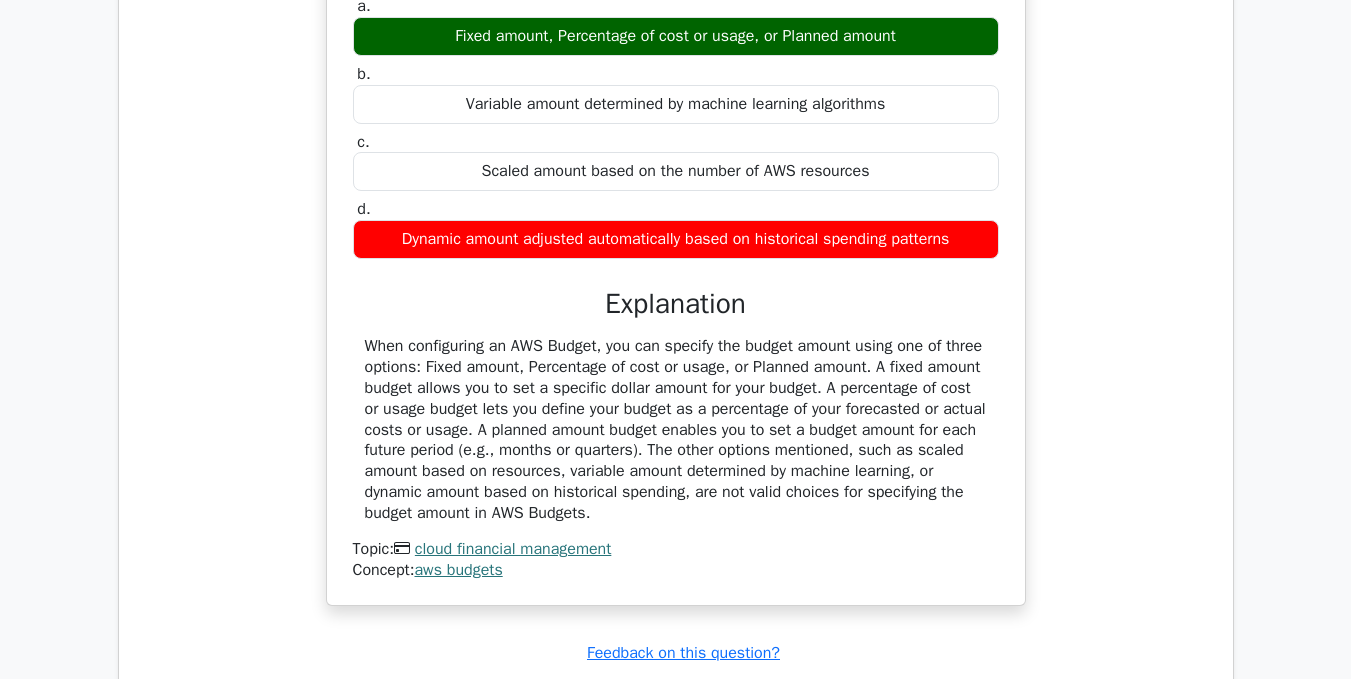 scroll, scrollTop: 2167, scrollLeft: 0, axis: vertical 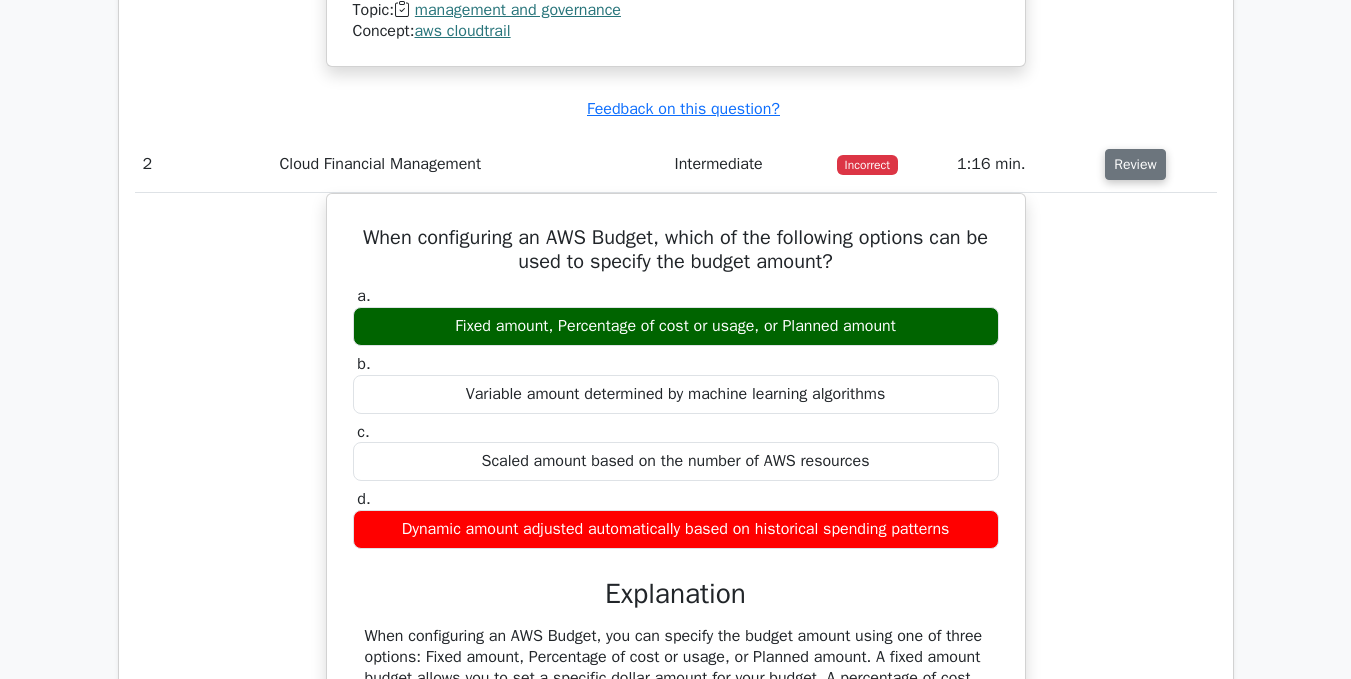 click on "Review" at bounding box center [1135, 164] 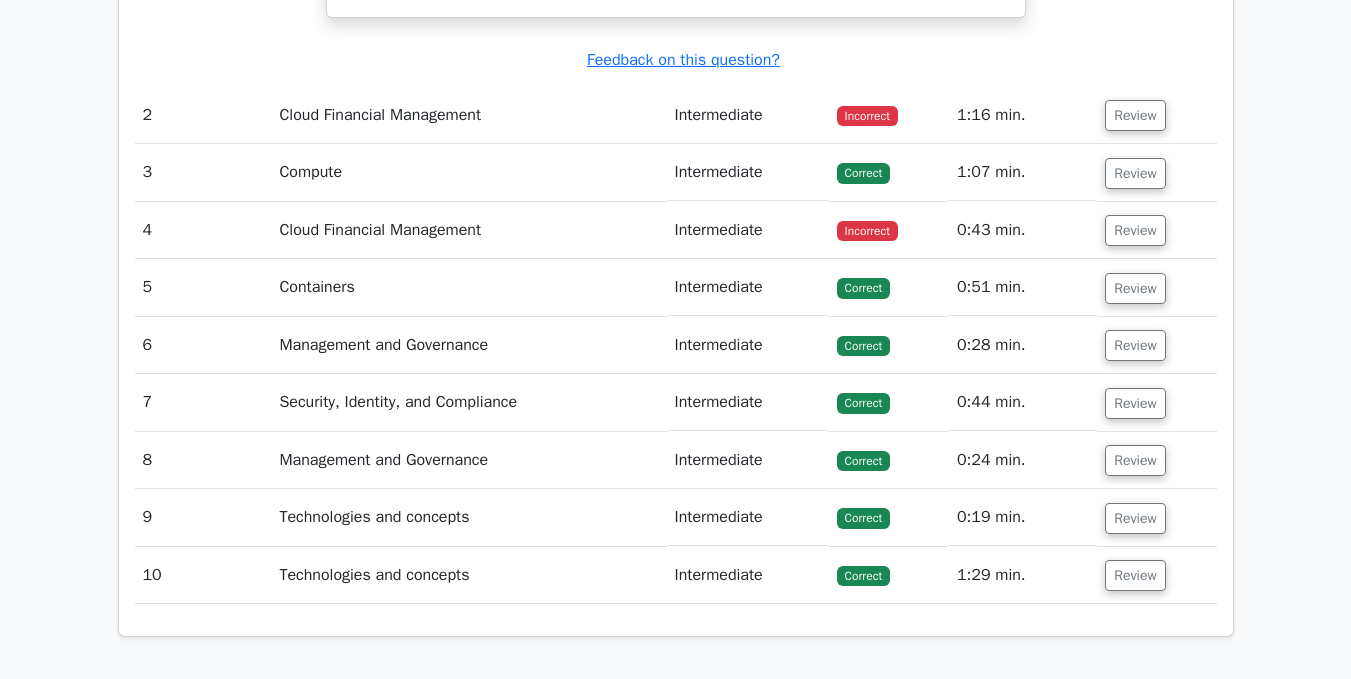 scroll, scrollTop: 1833, scrollLeft: 0, axis: vertical 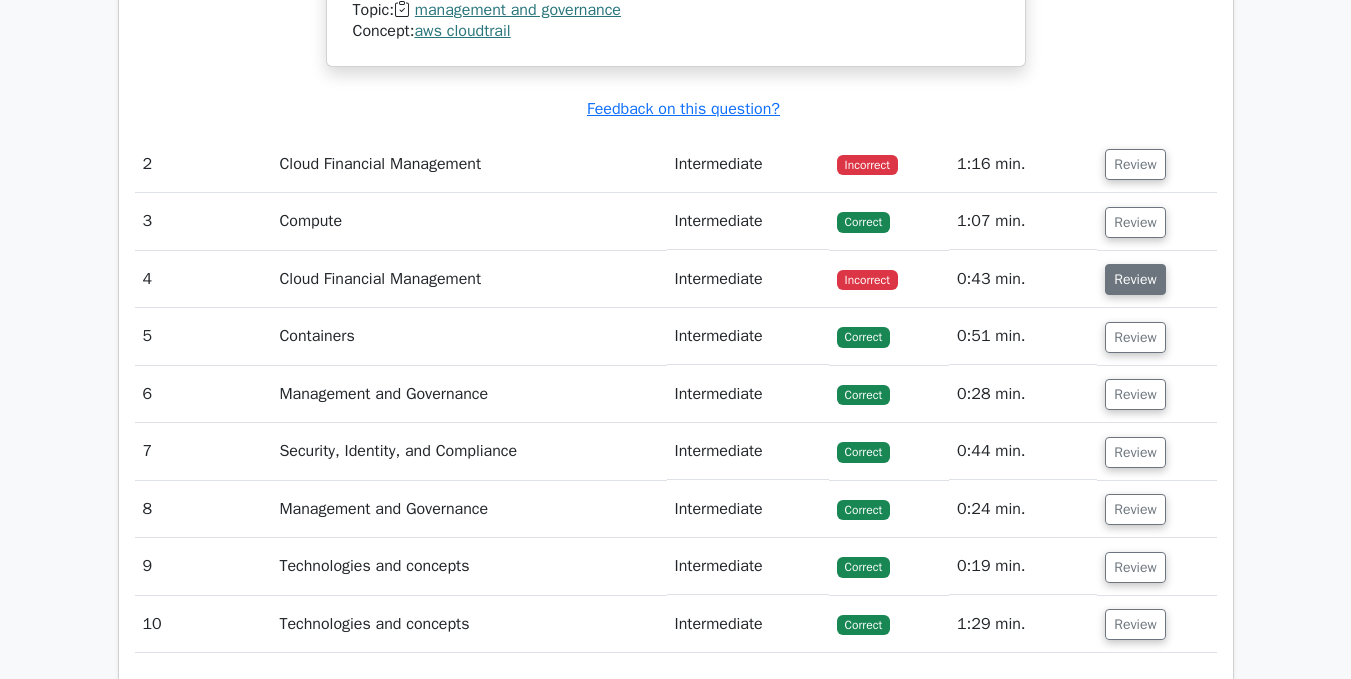click on "Review" at bounding box center [1135, 279] 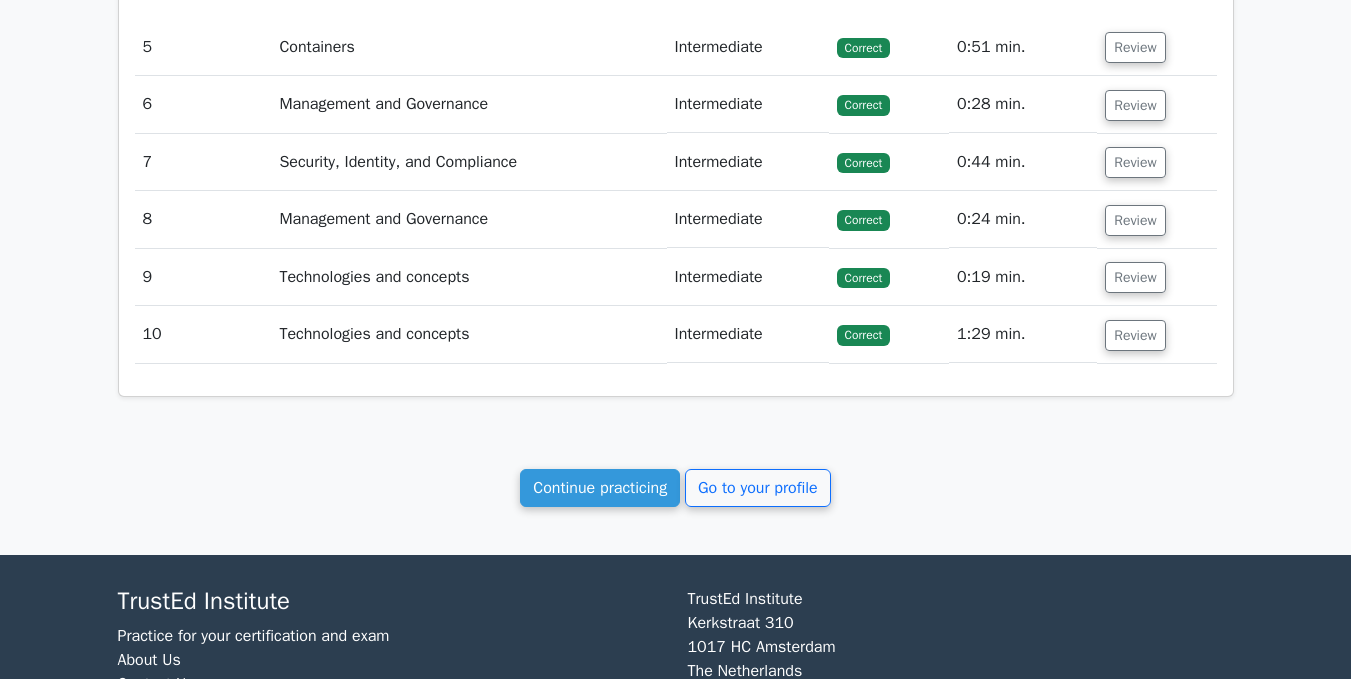 scroll, scrollTop: 3000, scrollLeft: 0, axis: vertical 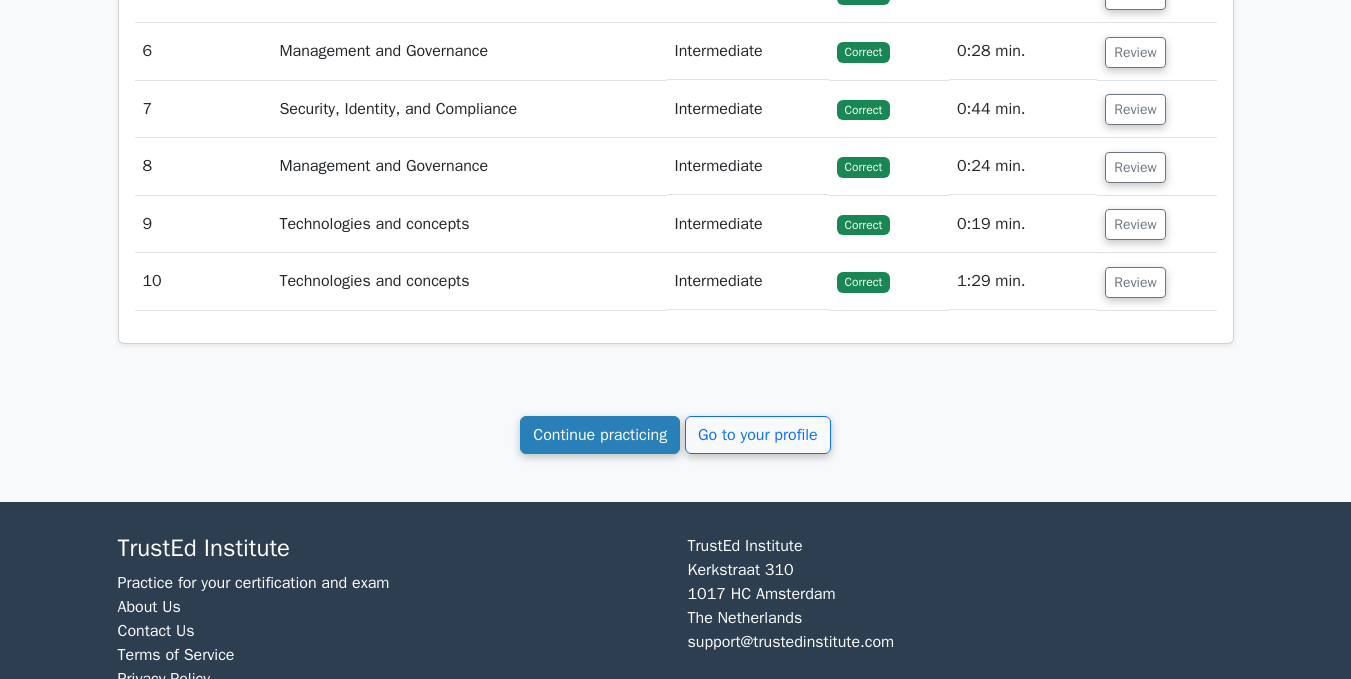 click on "Continue practicing" at bounding box center (600, 435) 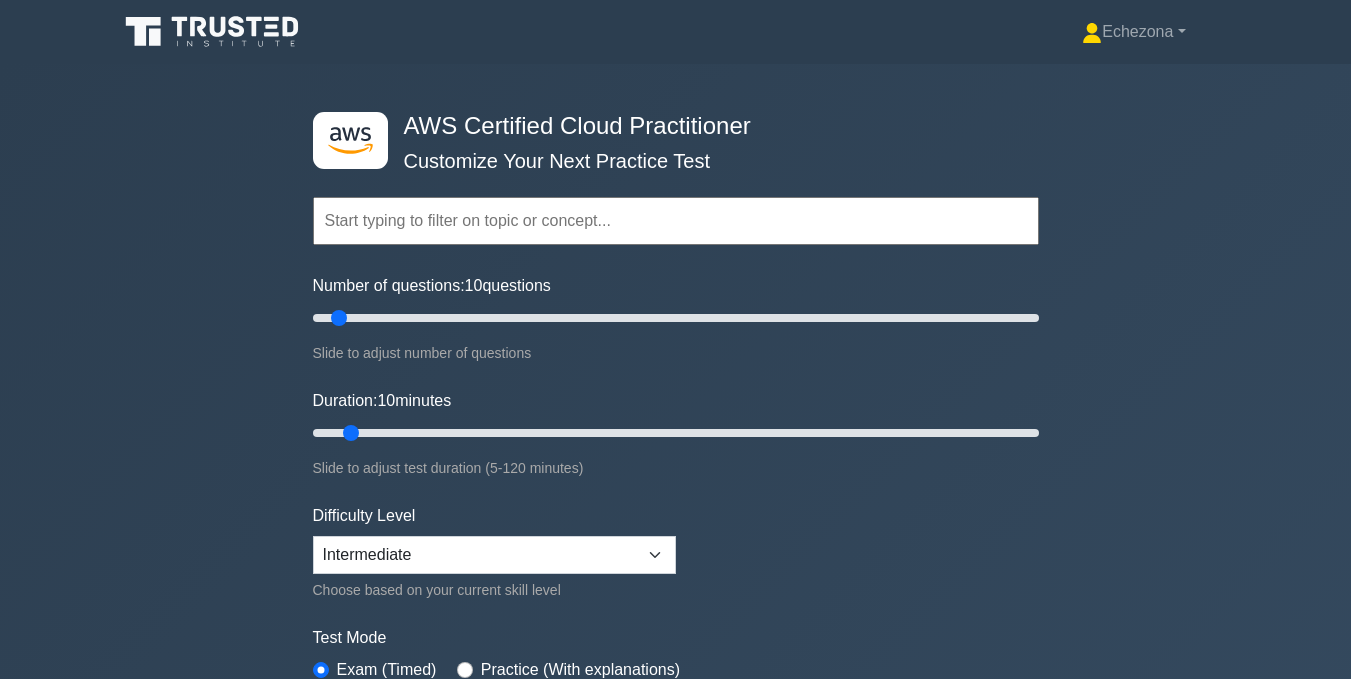 scroll, scrollTop: 0, scrollLeft: 0, axis: both 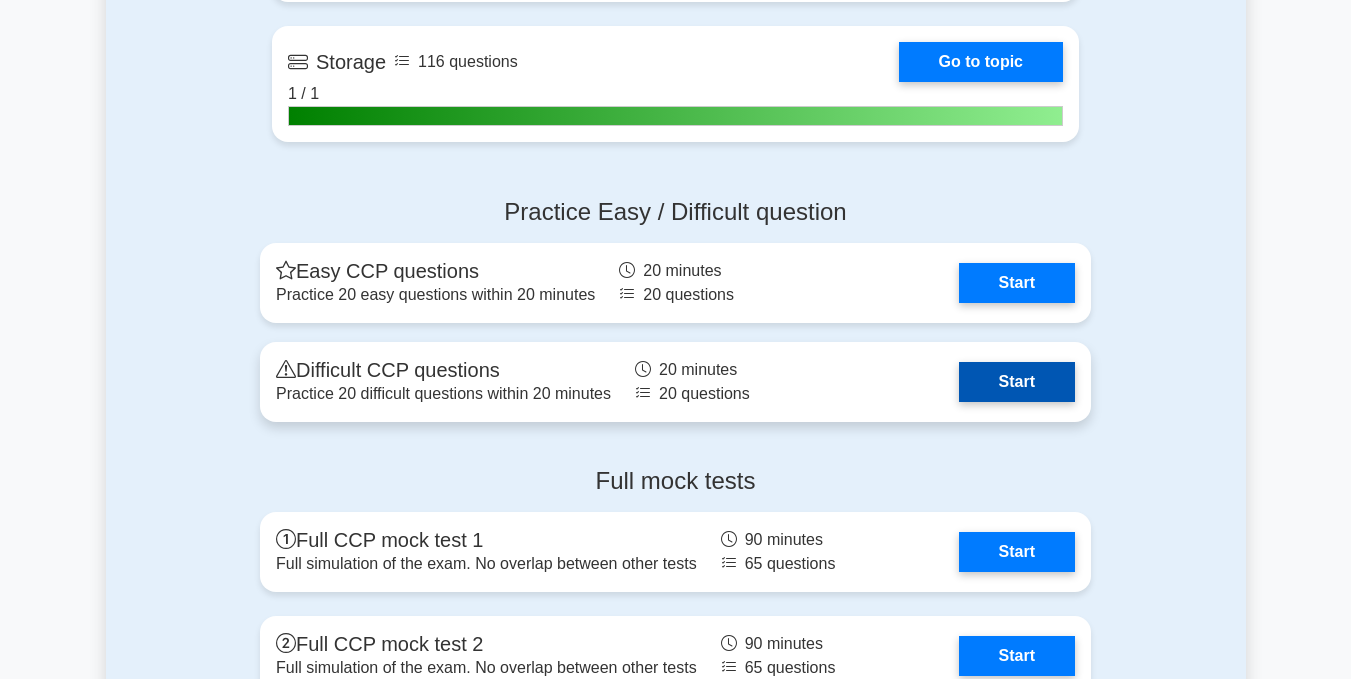 click on "Start" at bounding box center [1017, 382] 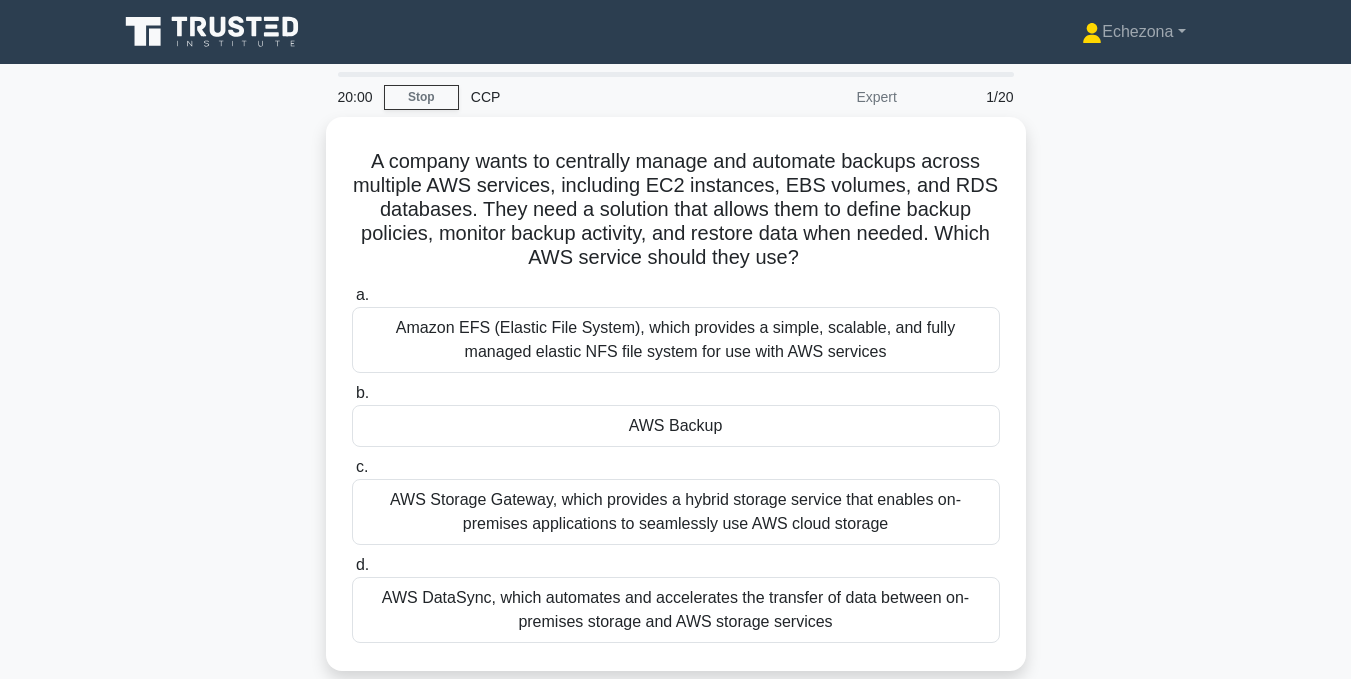 scroll, scrollTop: 0, scrollLeft: 0, axis: both 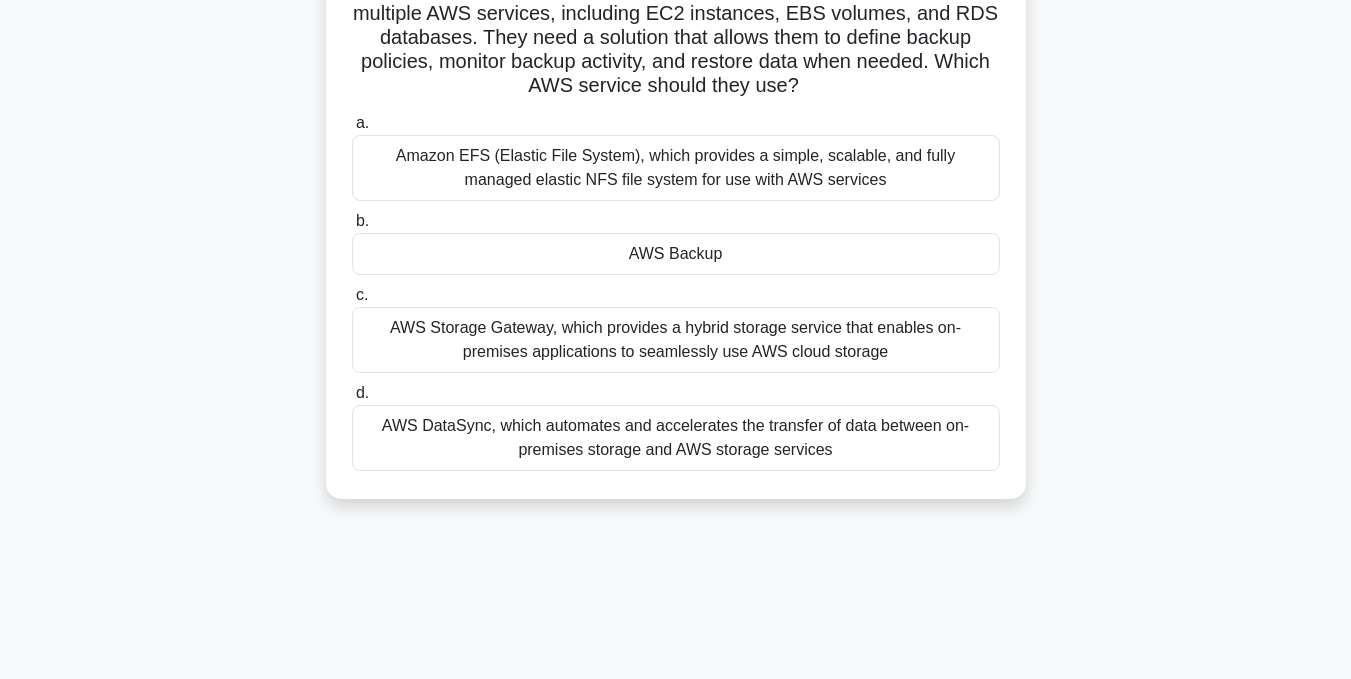 click on "AWS Backup" at bounding box center [676, 254] 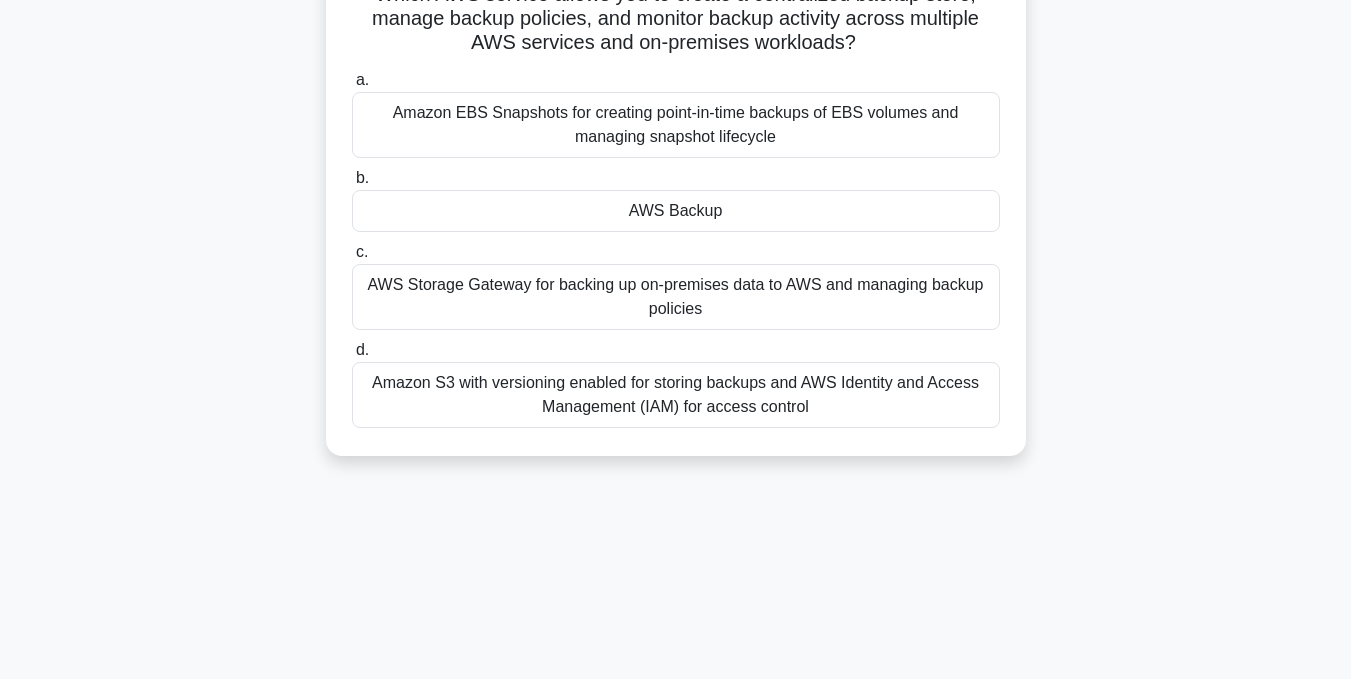 scroll, scrollTop: 0, scrollLeft: 0, axis: both 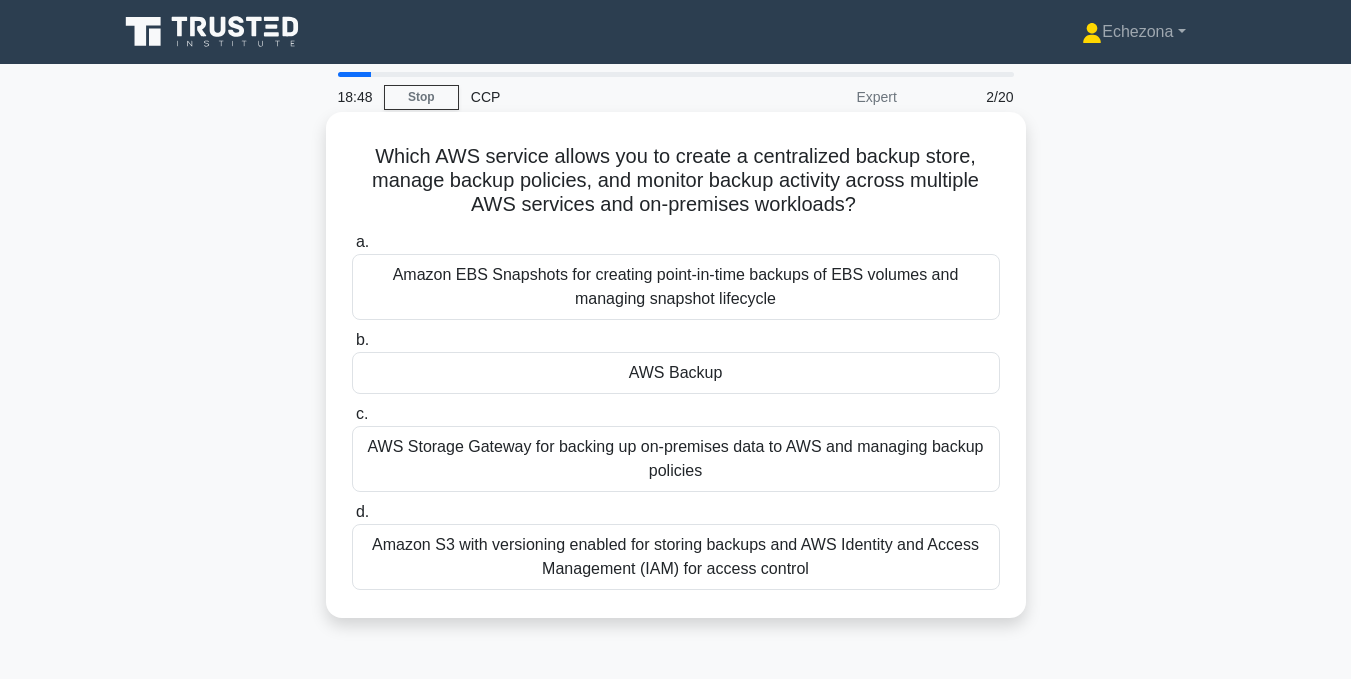 click on "AWS Backup" at bounding box center (676, 373) 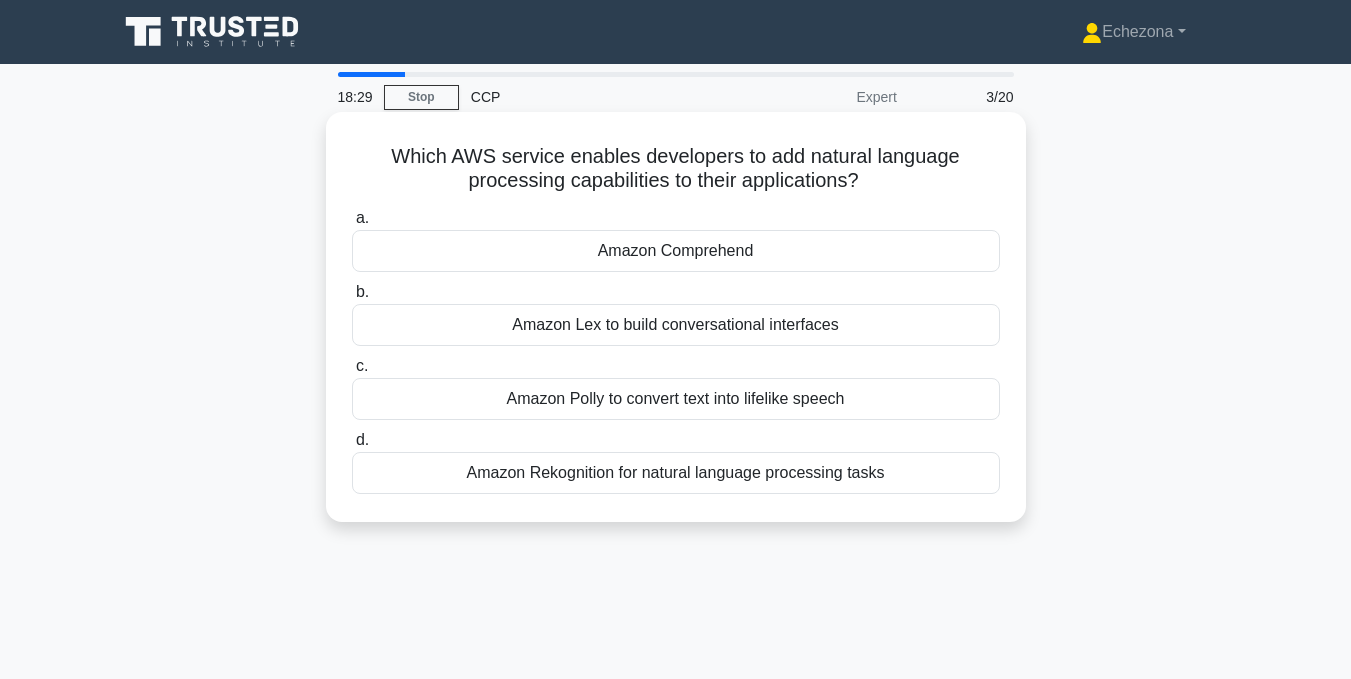 click on "[SERVICE] for [TASK]" at bounding box center (676, 325) 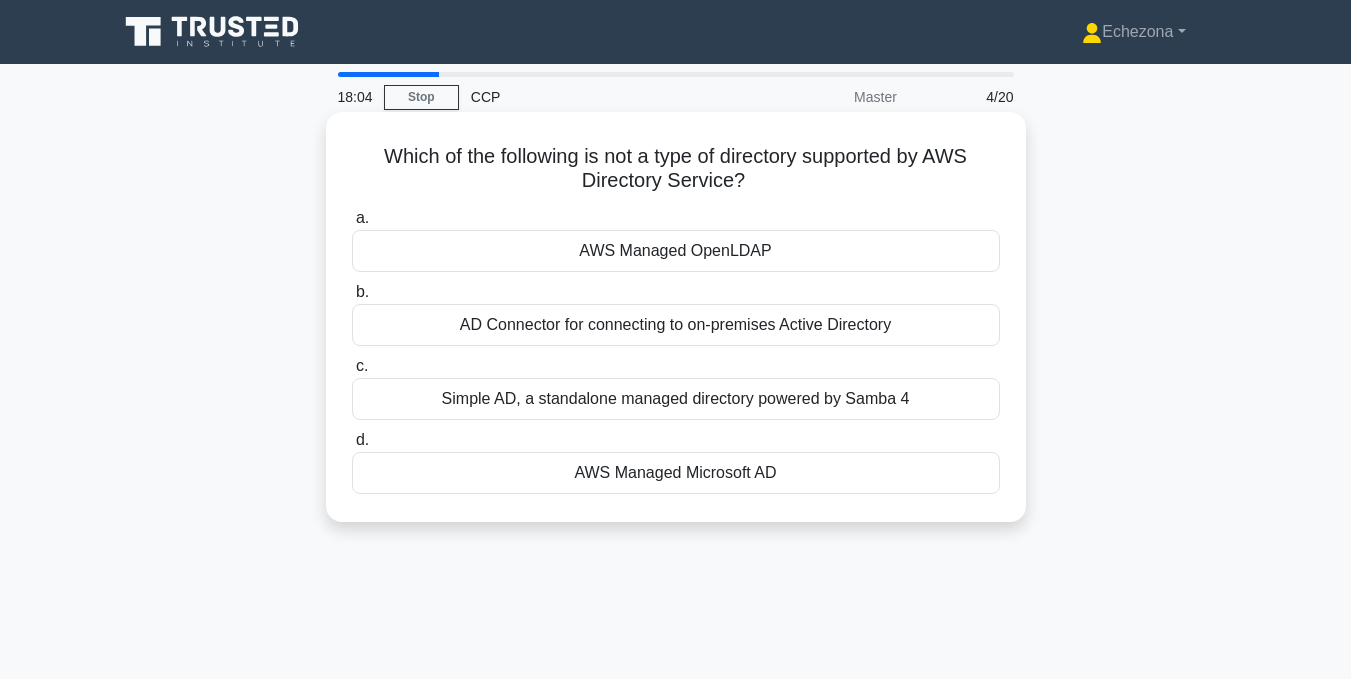 click on "Simple AD, a standalone managed directory powered by Samba 4" at bounding box center [676, 399] 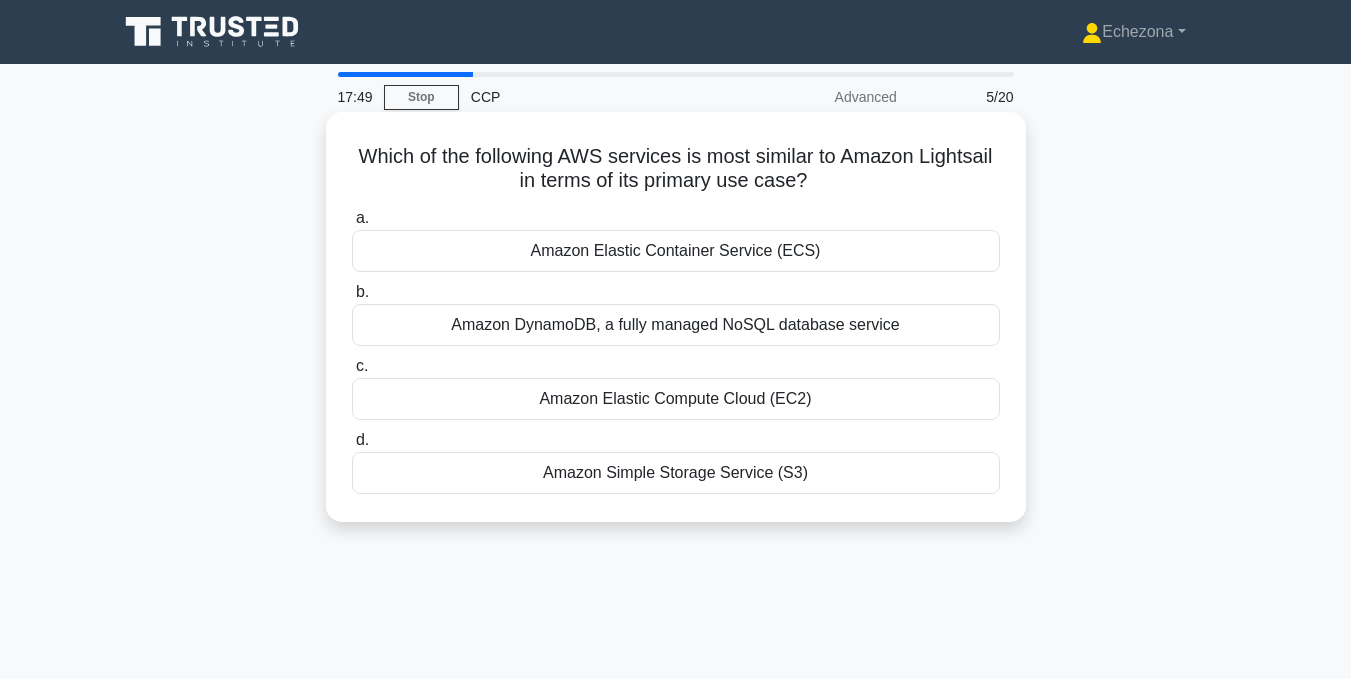 click on "Amazon Elastic Container Service (ECS)" at bounding box center (676, 251) 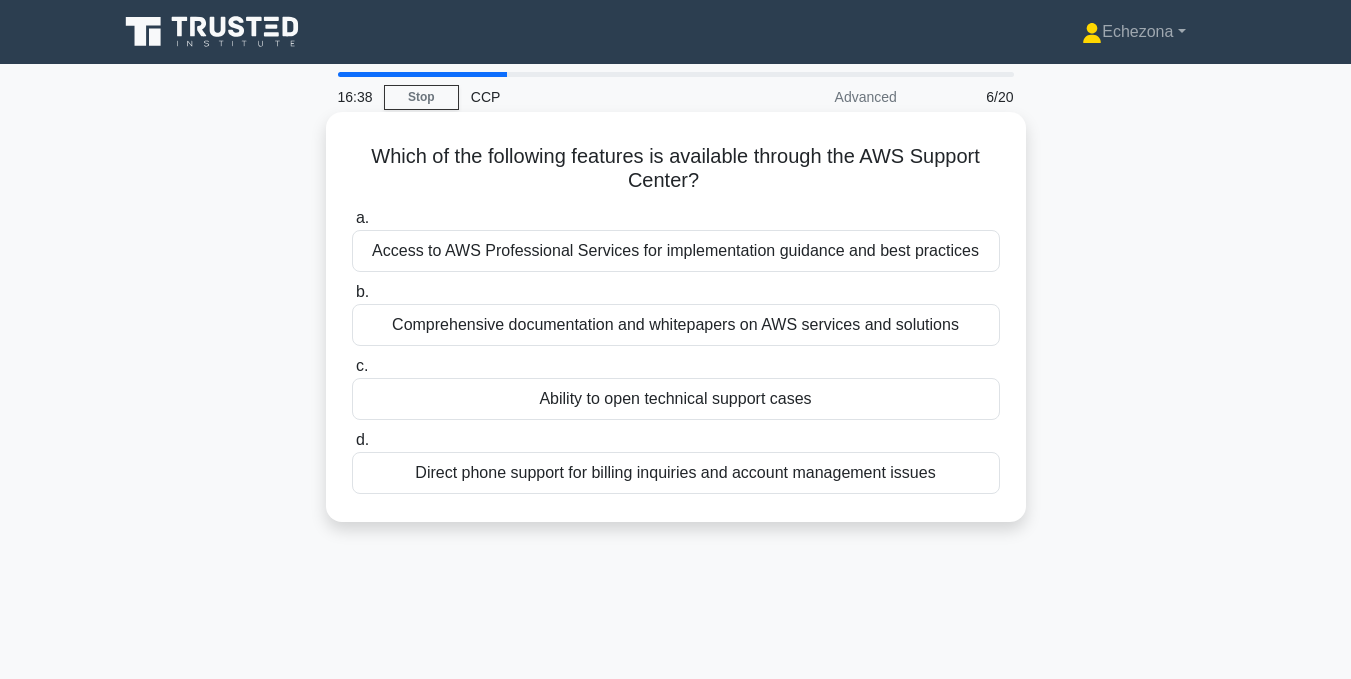 click on "Direct phone support for billing inquiries and account management issues" at bounding box center (676, 473) 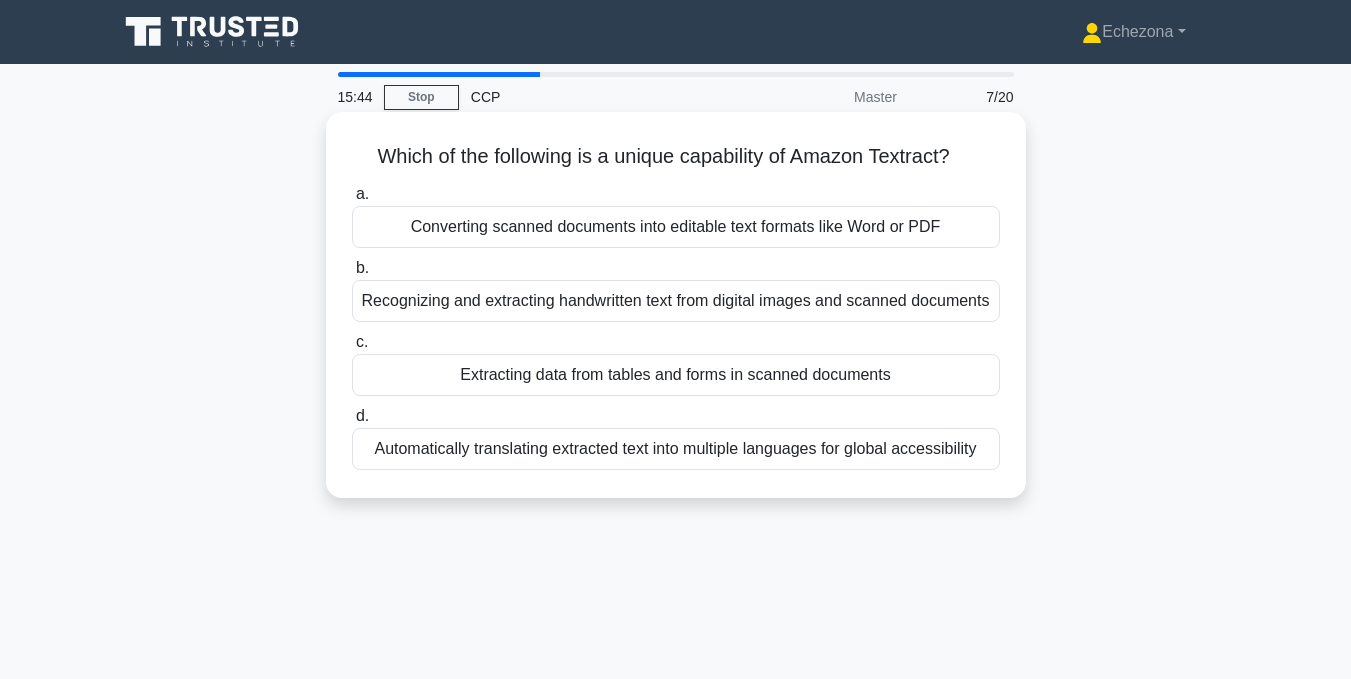 click on "Converting scanned documents into editable text formats like Word or PDF" at bounding box center (676, 227) 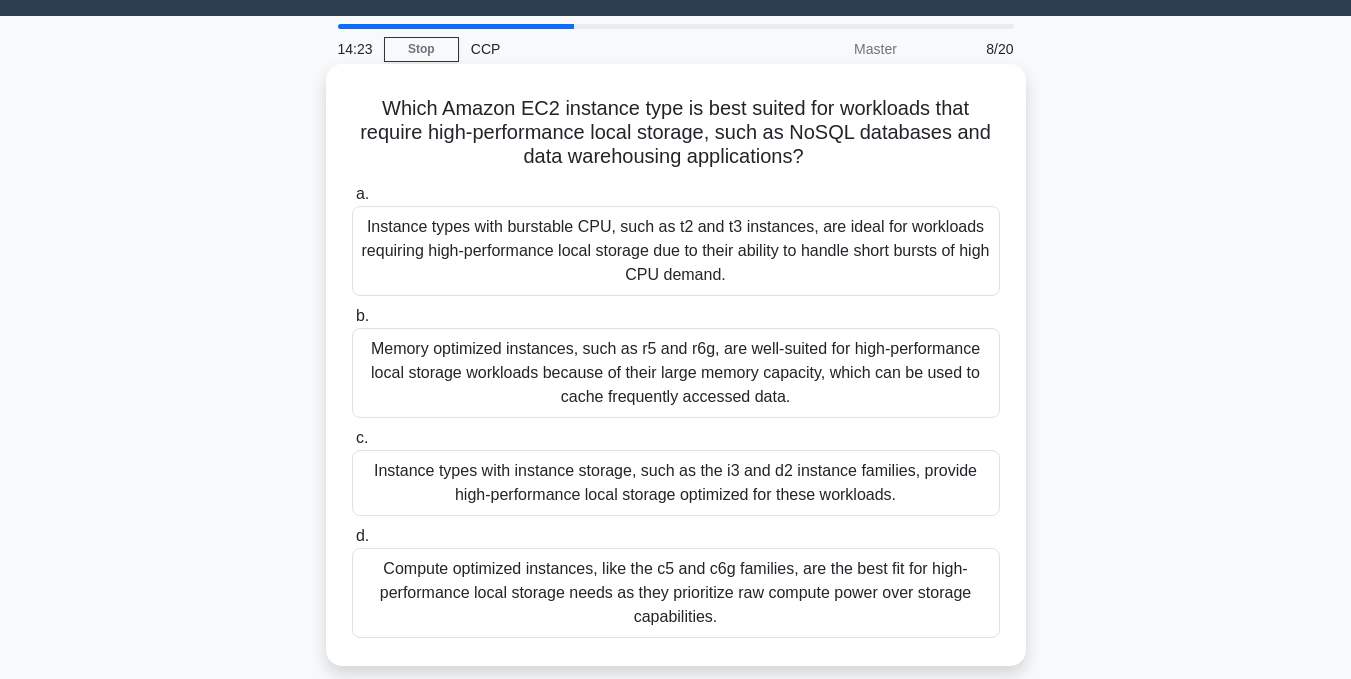scroll, scrollTop: 0, scrollLeft: 0, axis: both 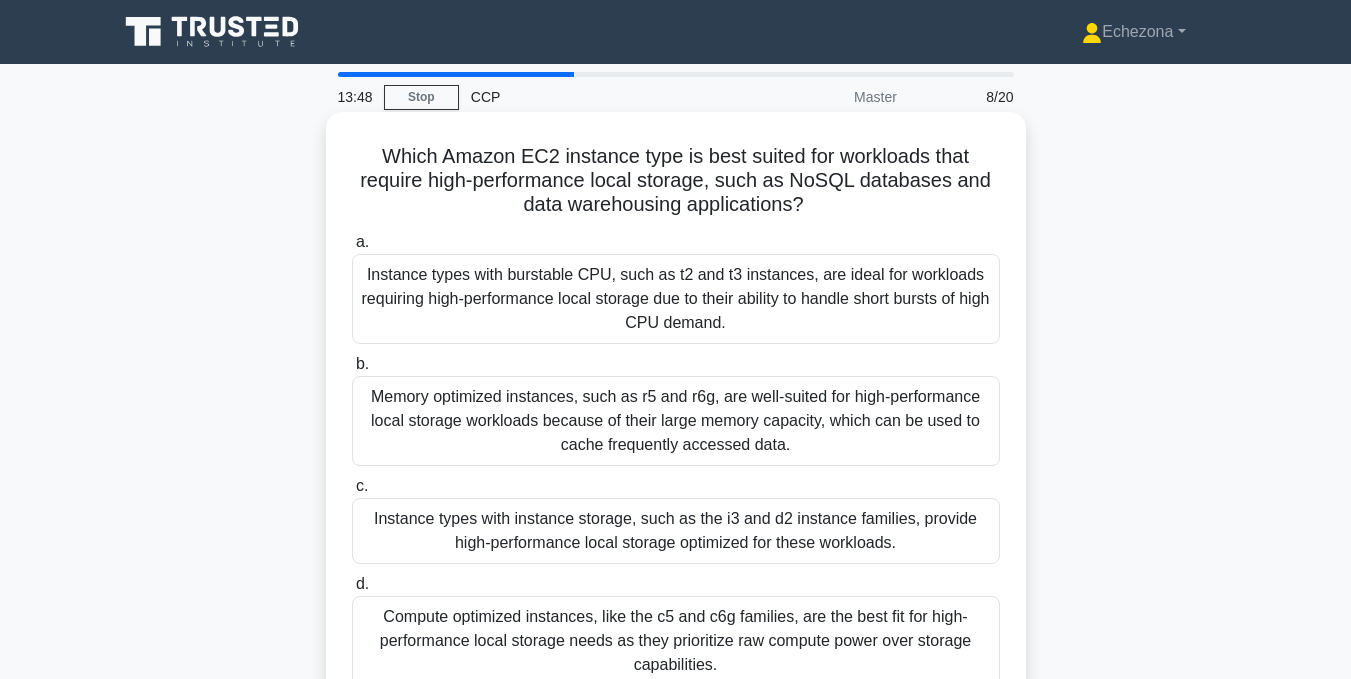 click on "Memory optimized instances, such as r5 and r6g, are well-suited for high-performance local storage workloads because of their large memory capacity, which can be used to cache frequently accessed data." at bounding box center (676, 421) 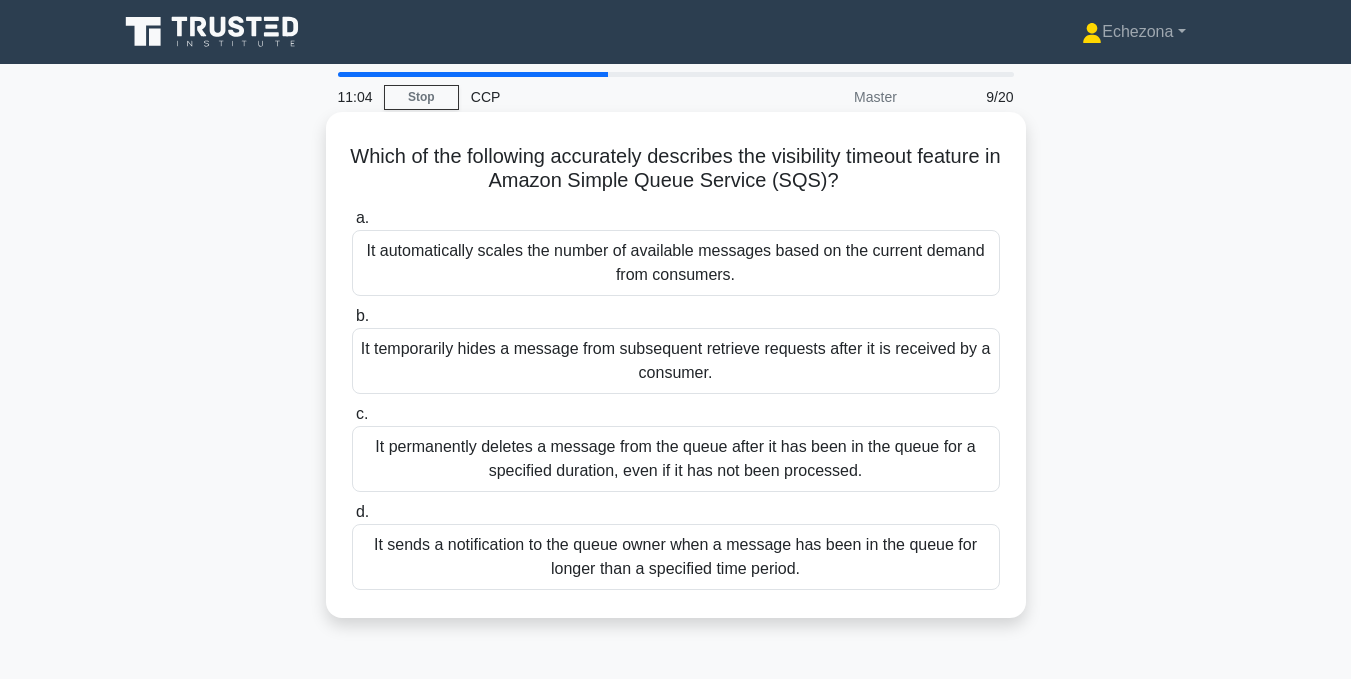 click on "It temporarily hides a message from subsequent retrieve requests after it is received by a consumer." at bounding box center (676, 361) 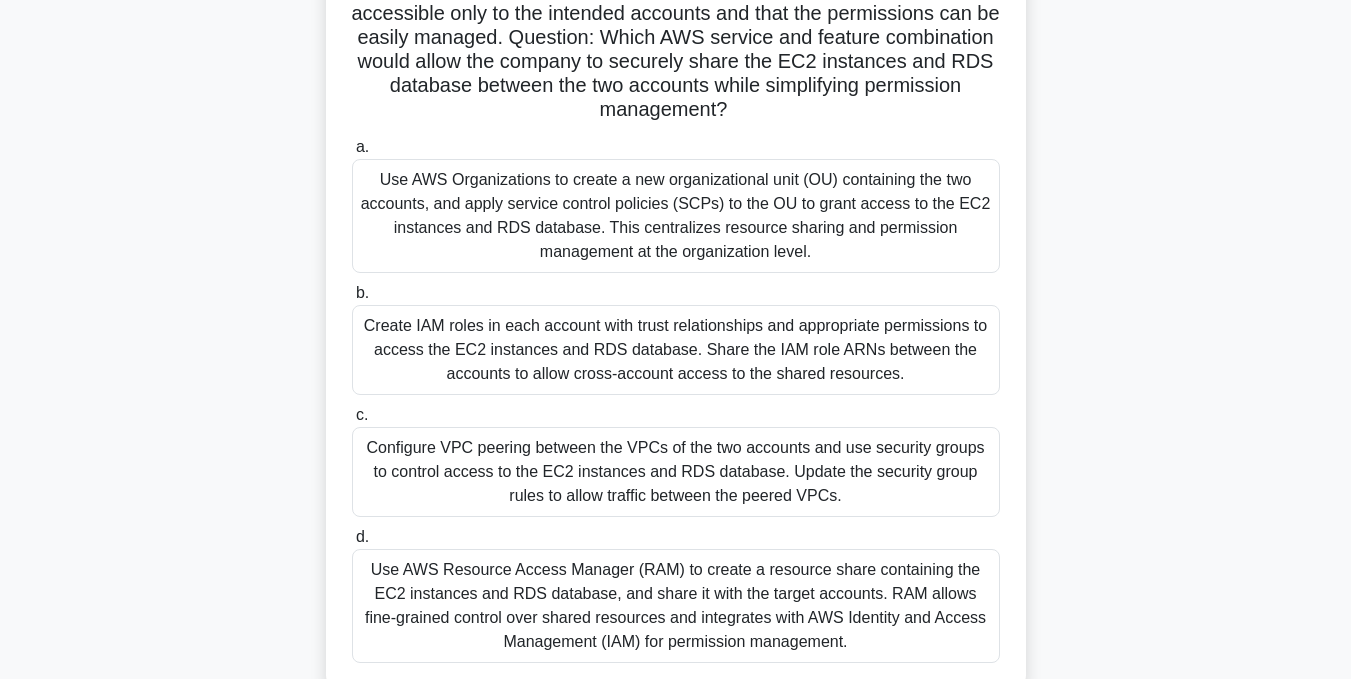 scroll, scrollTop: 167, scrollLeft: 0, axis: vertical 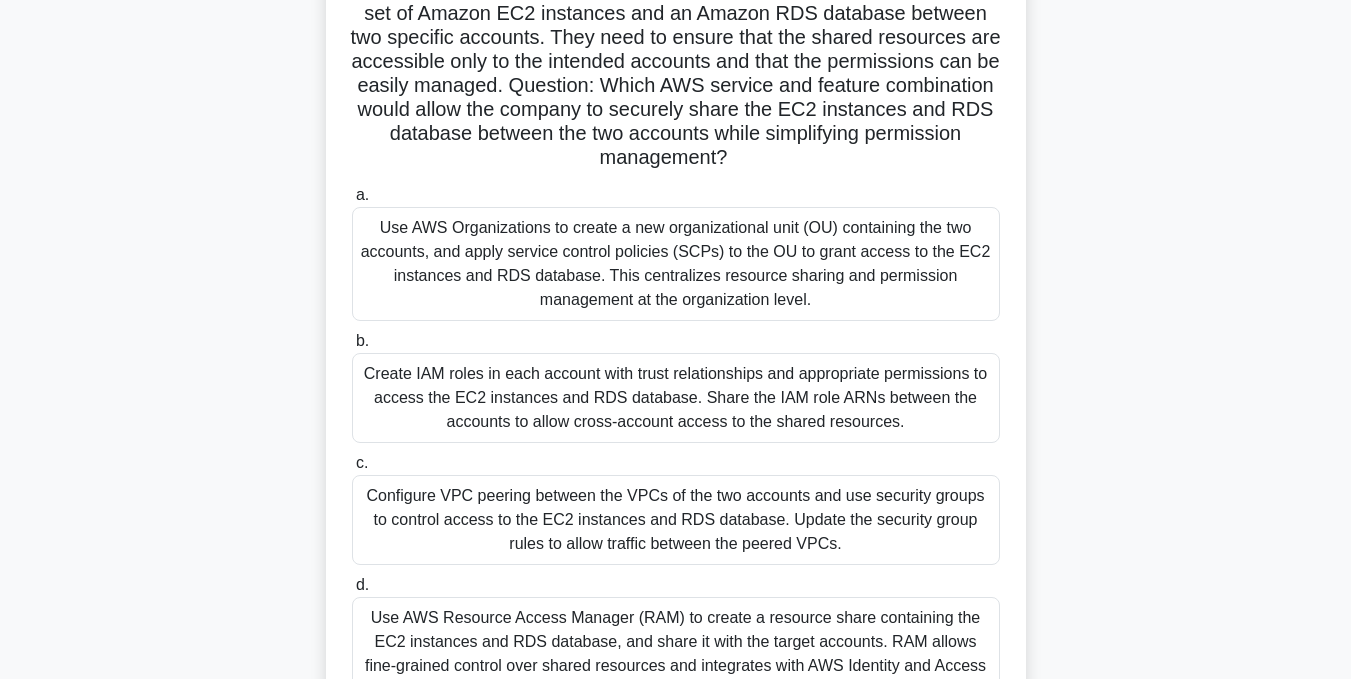 click on "Create IAM roles in each account with trust relationships and appropriate permissions to access the EC2 instances and RDS database. Share the IAM role ARNs between the accounts to allow cross-account access to the shared resources." at bounding box center [676, 398] 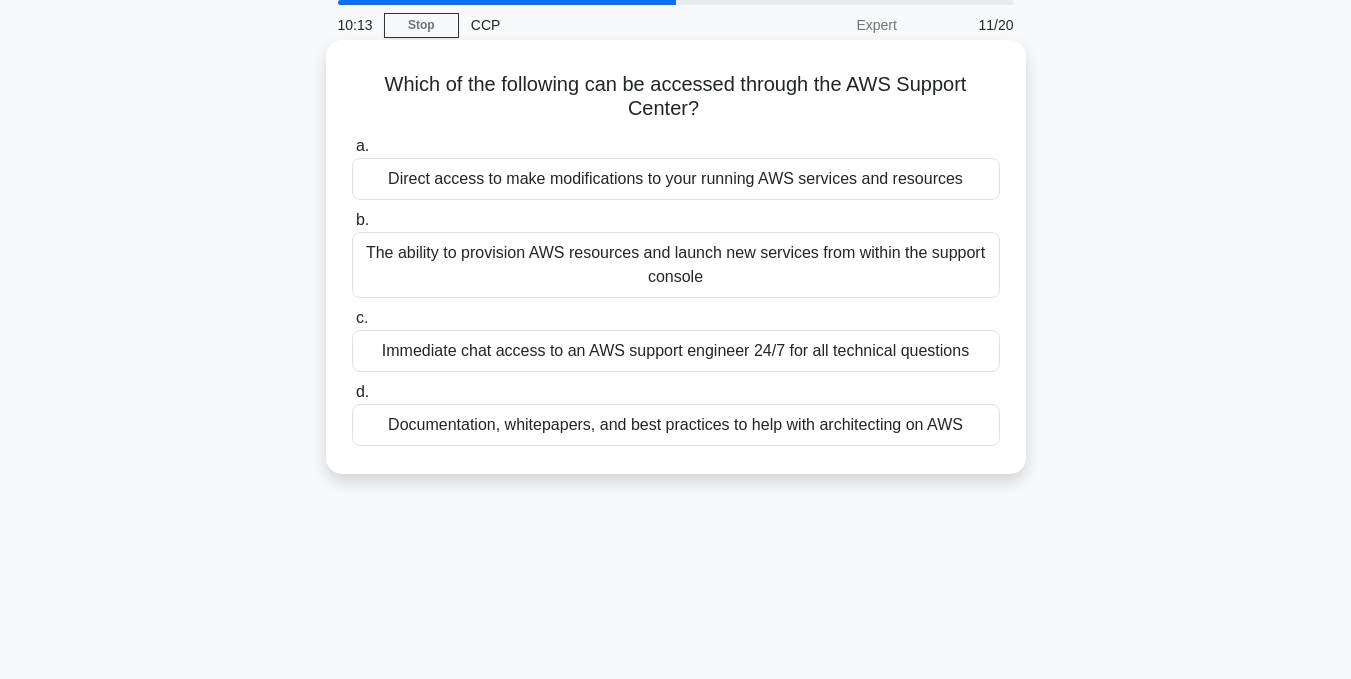 scroll, scrollTop: 0, scrollLeft: 0, axis: both 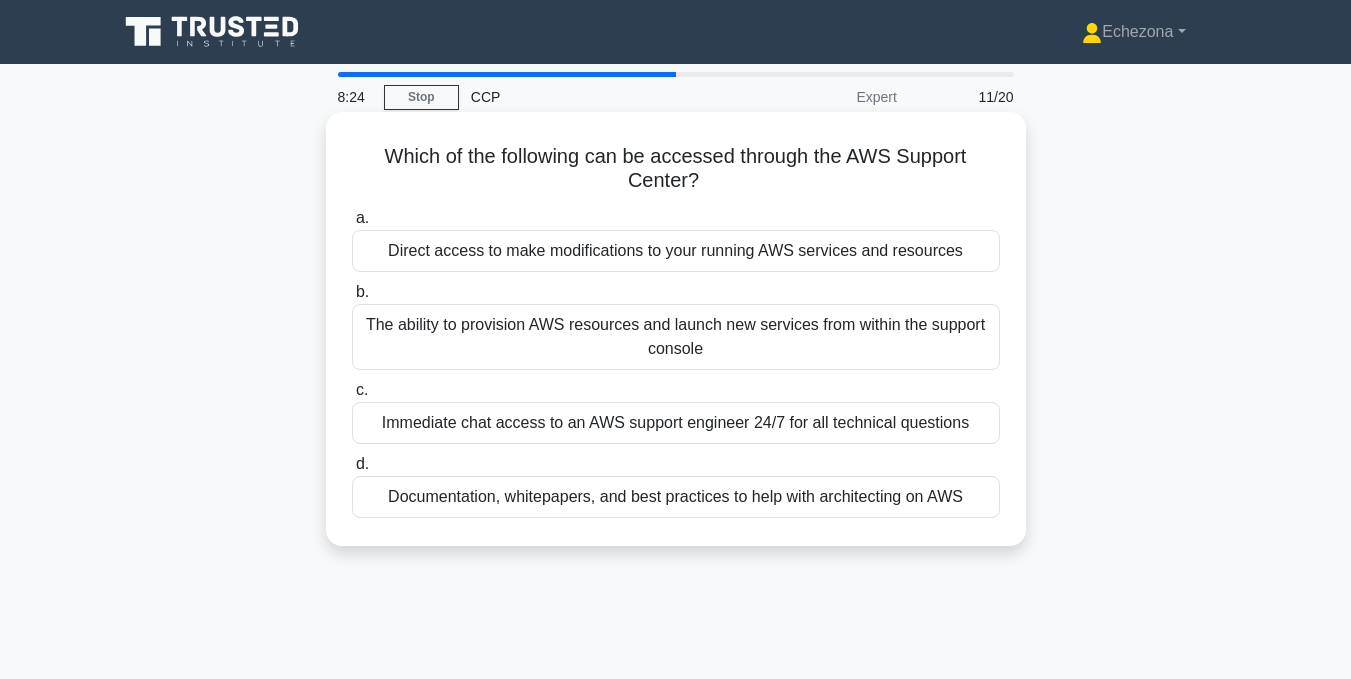 click on "Direct access to make modifications to your running AWS services and resources" at bounding box center [676, 251] 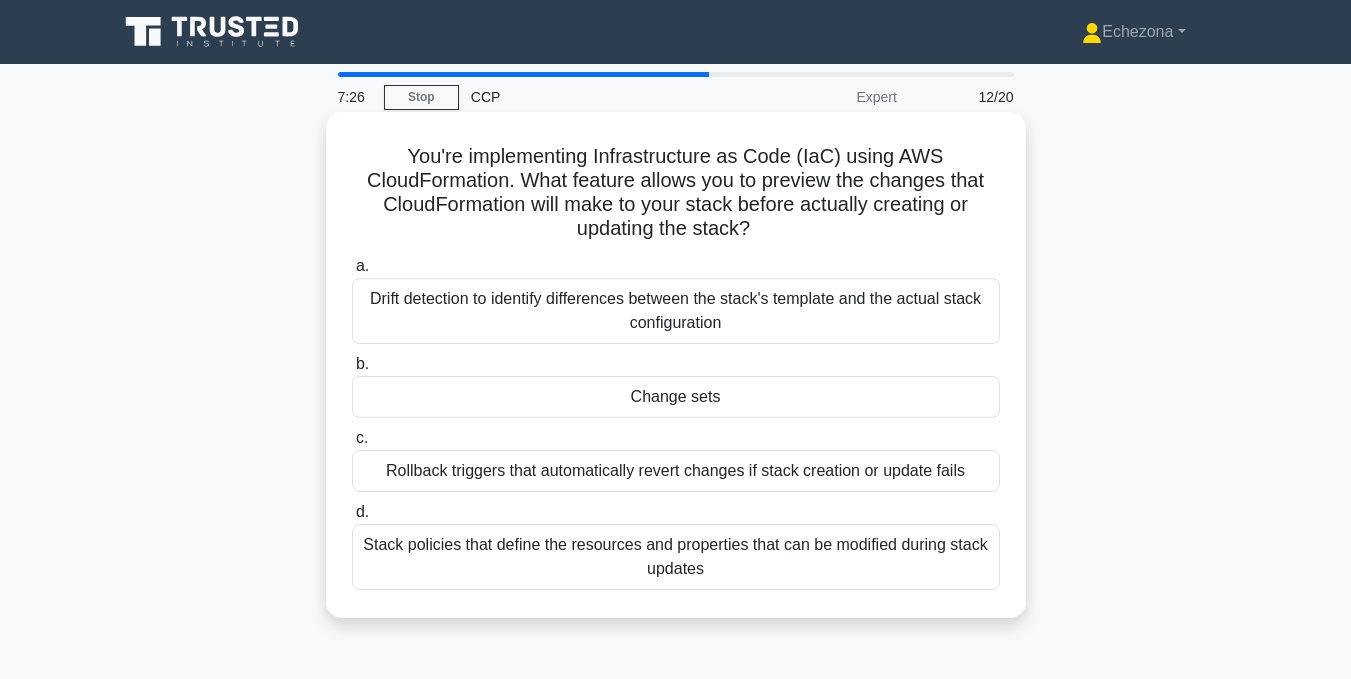 click on "Stack policies that define the resources and properties that can be modified during stack updates" at bounding box center [676, 557] 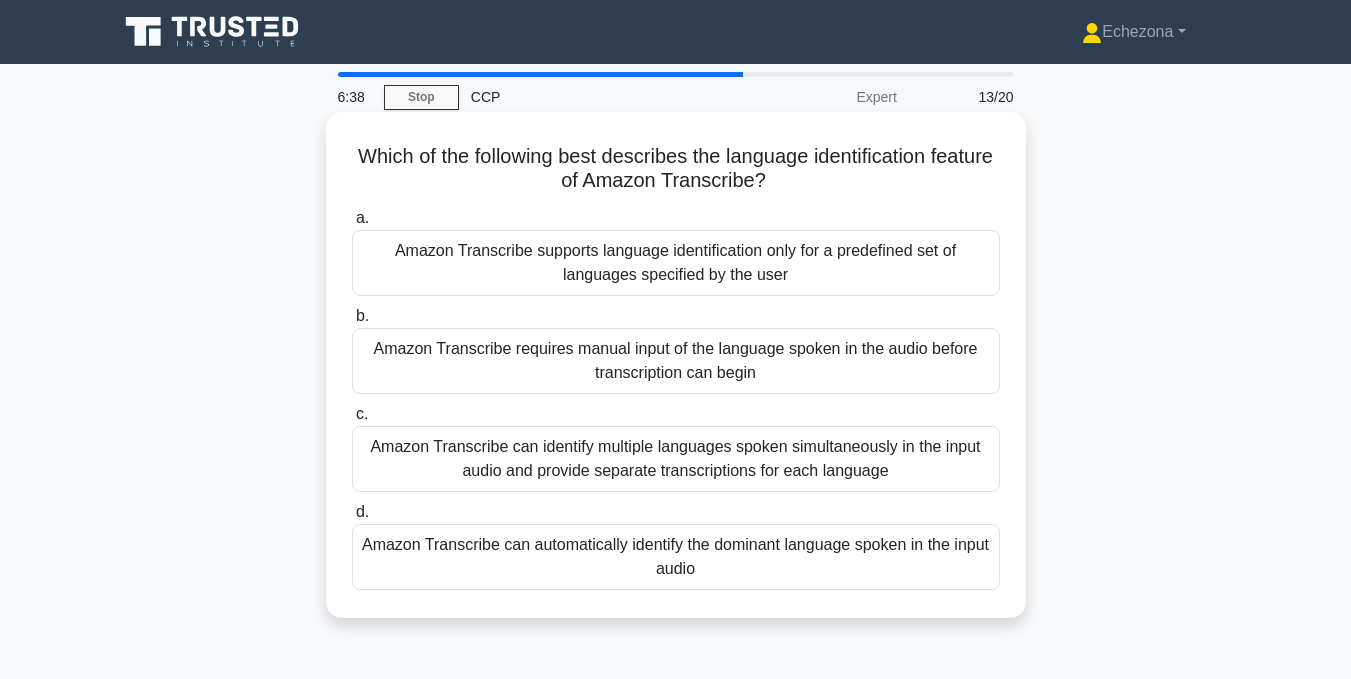 click on "Amazon Transcribe can identify multiple languages spoken simultaneously in the input audio and provide separate transcriptions for each language" at bounding box center (676, 459) 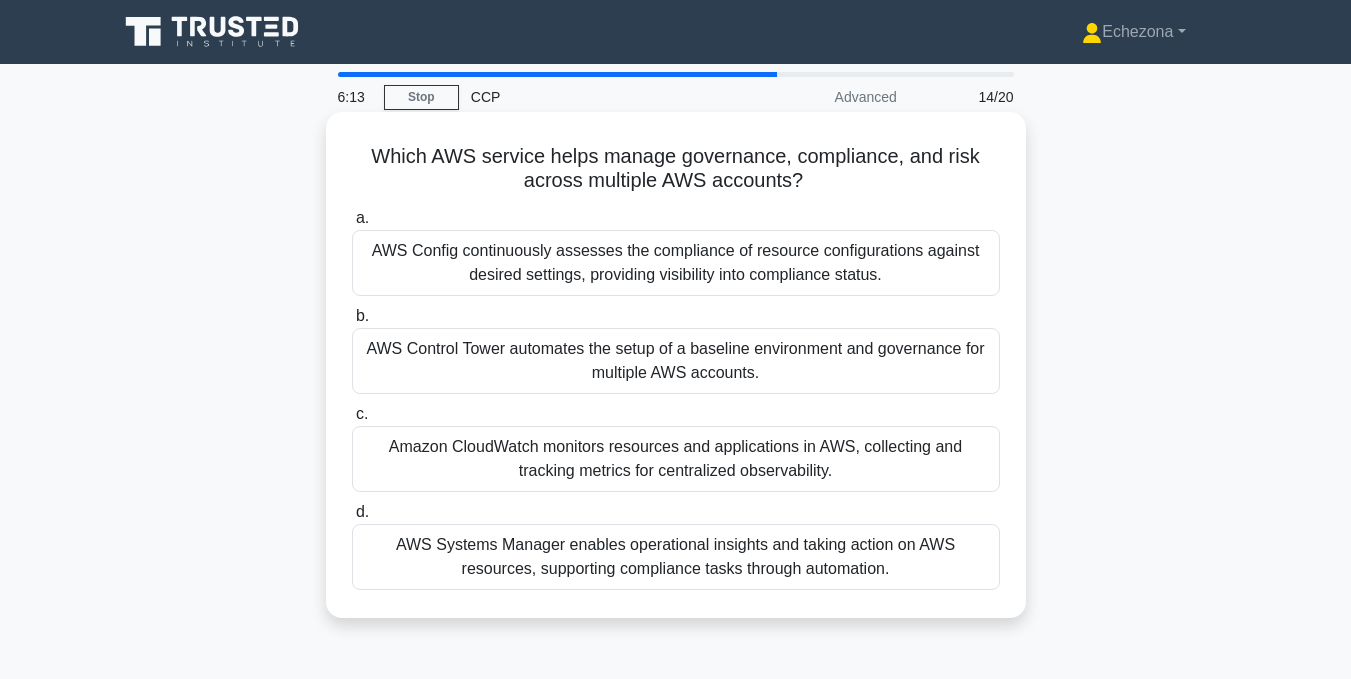 click on "AWS Systems Manager enables operational insights and taking action on AWS resources, supporting compliance tasks through automation." at bounding box center [676, 557] 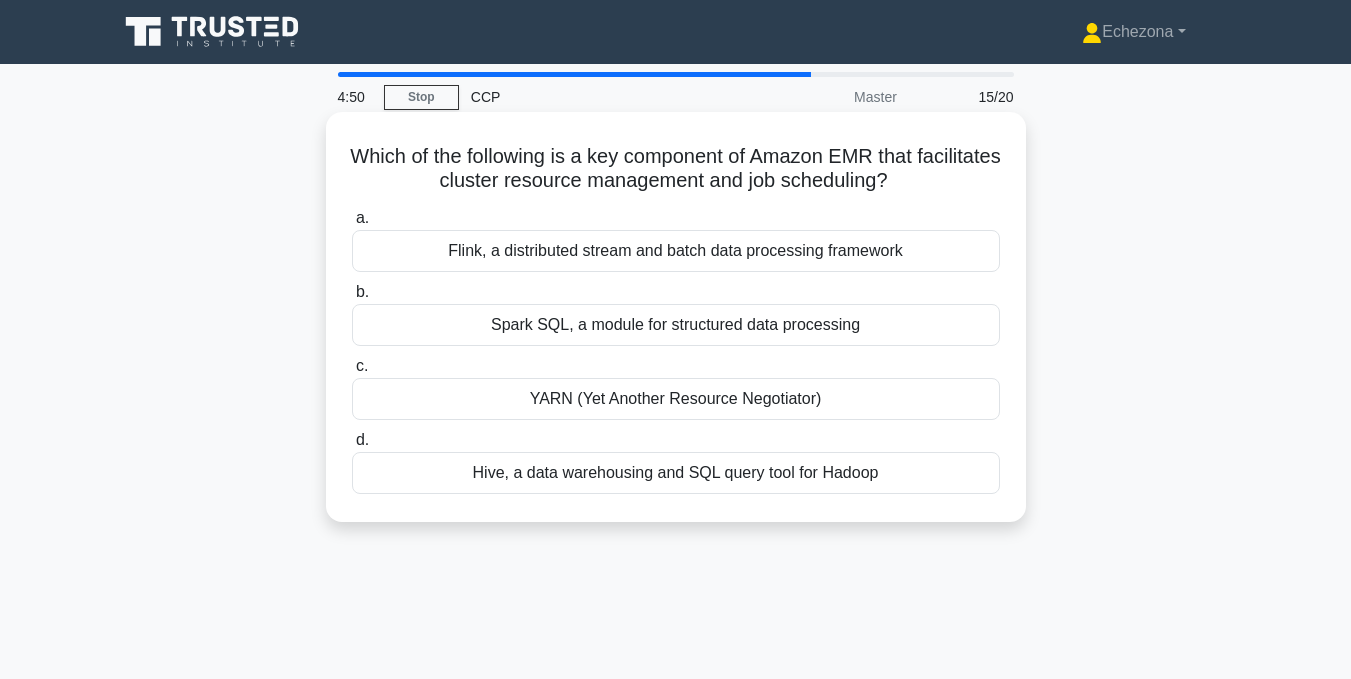 click on "Flink, a distributed stream and batch data processing framework" at bounding box center [676, 251] 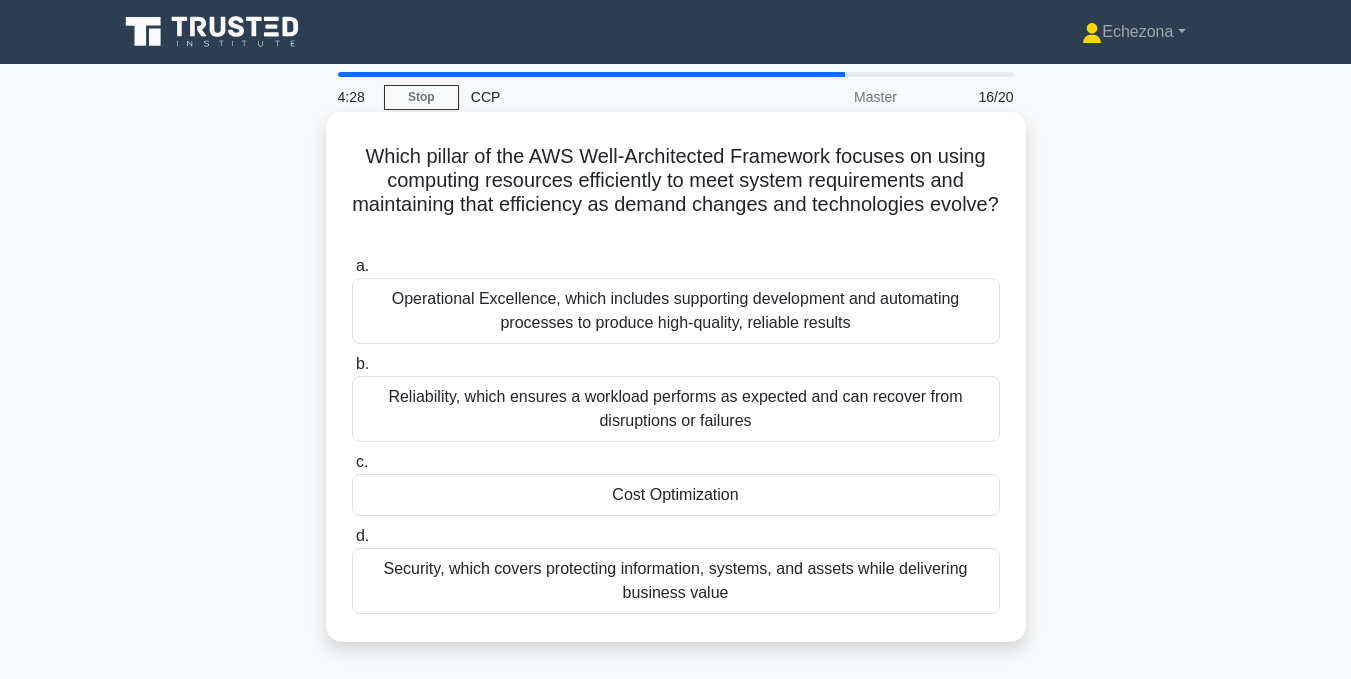 click on "Operational Excellence, which includes supporting development and automating processes to produce high-quality, reliable results" at bounding box center (676, 311) 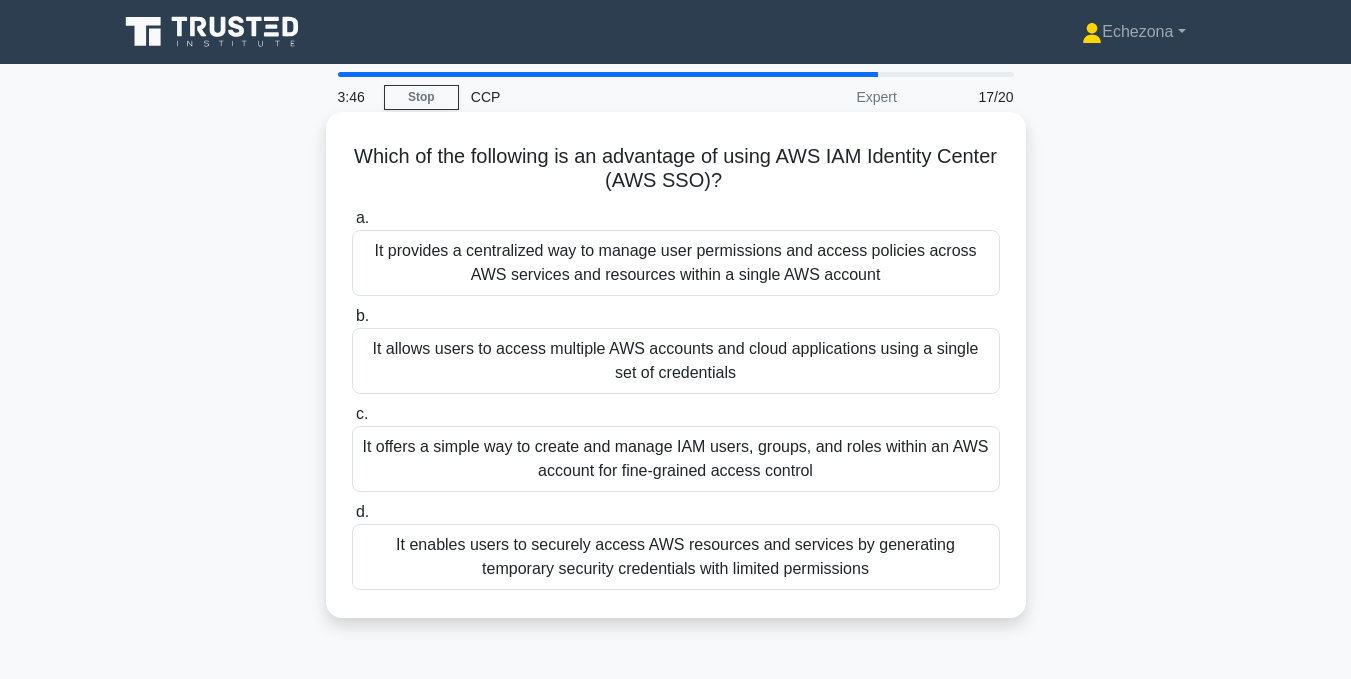 click on "It provides a centralized way to manage user permissions and access policies across AWS services and resources within a single AWS account" at bounding box center [676, 263] 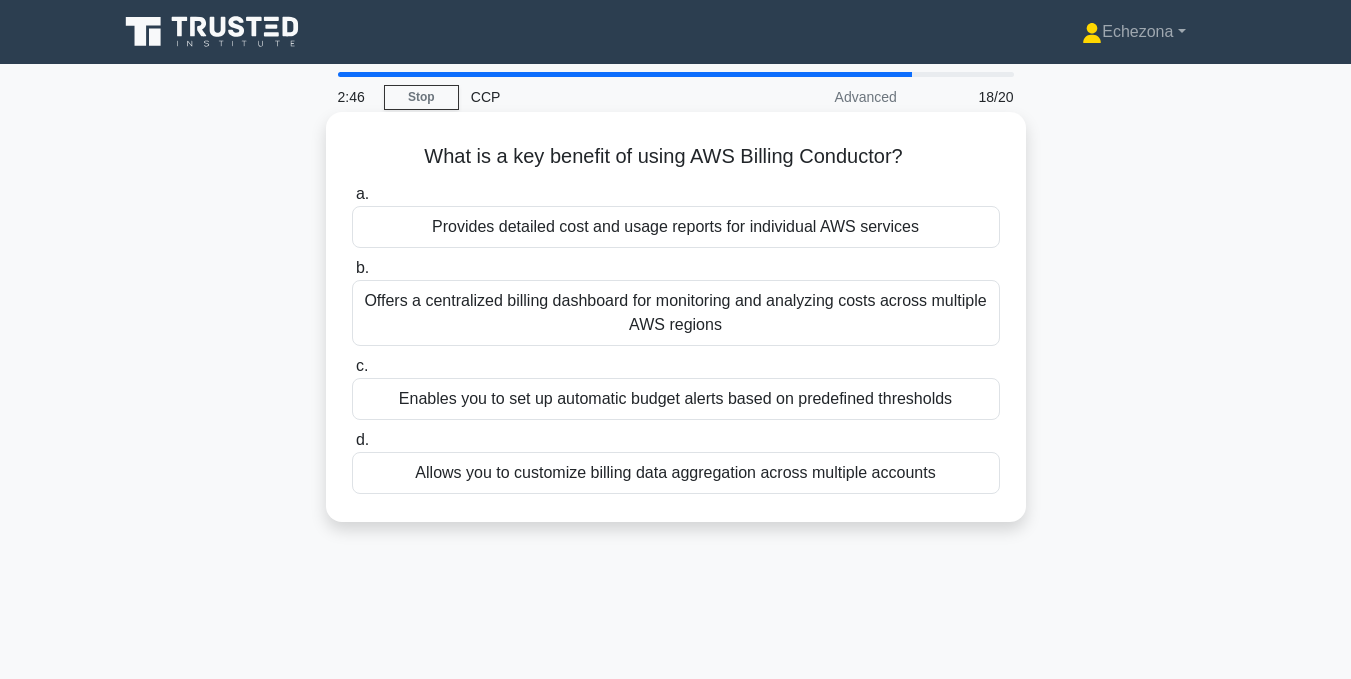 click on "Allows you to customize billing data aggregation across multiple accounts" at bounding box center [676, 473] 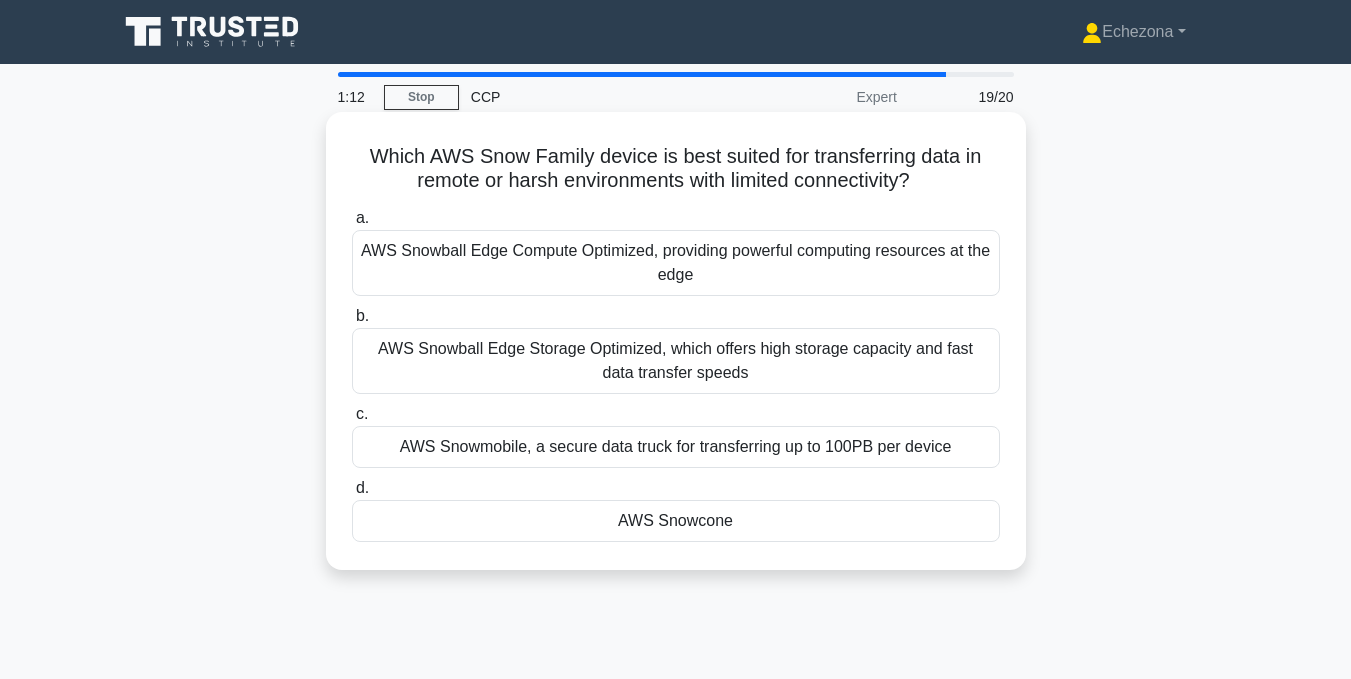 click on "AWS Snowmobile, a secure data truck for transferring up to 100PB per device" at bounding box center [676, 447] 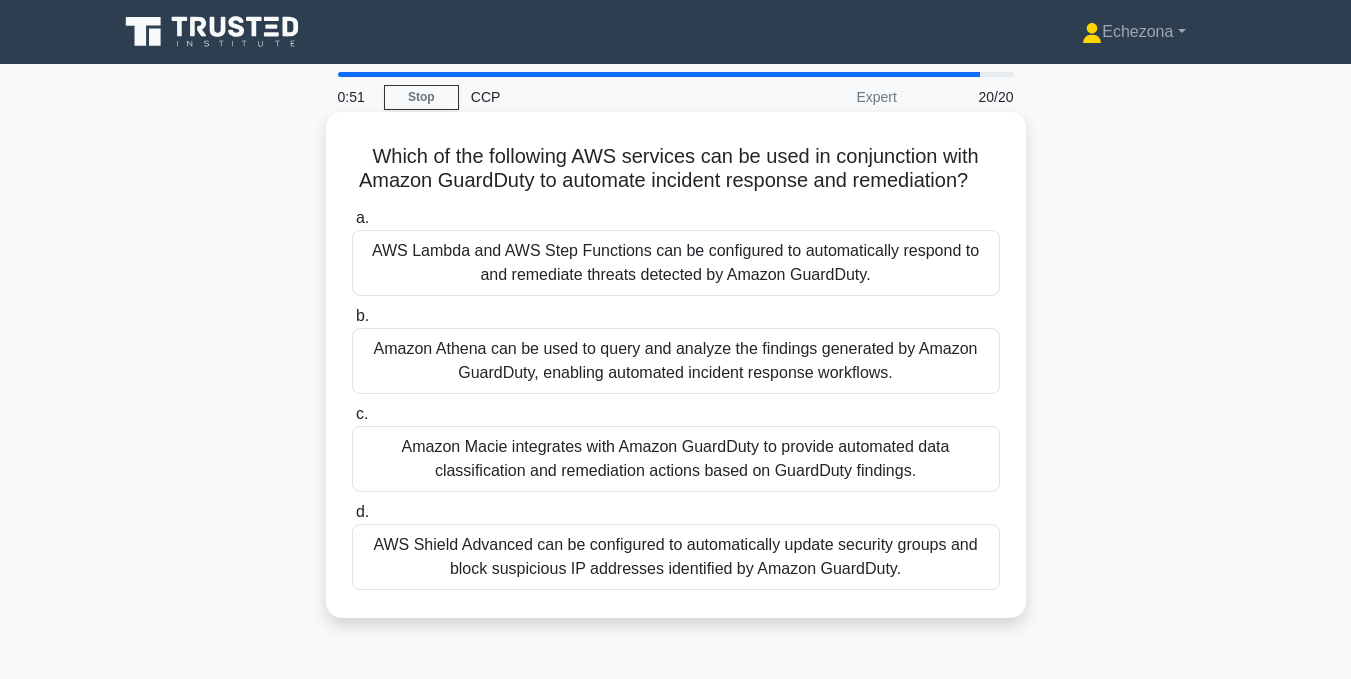 click on "AWS Lambda and AWS Step Functions can be configured to automatically respond to and remediate threats detected by Amazon GuardDuty." at bounding box center (676, 263) 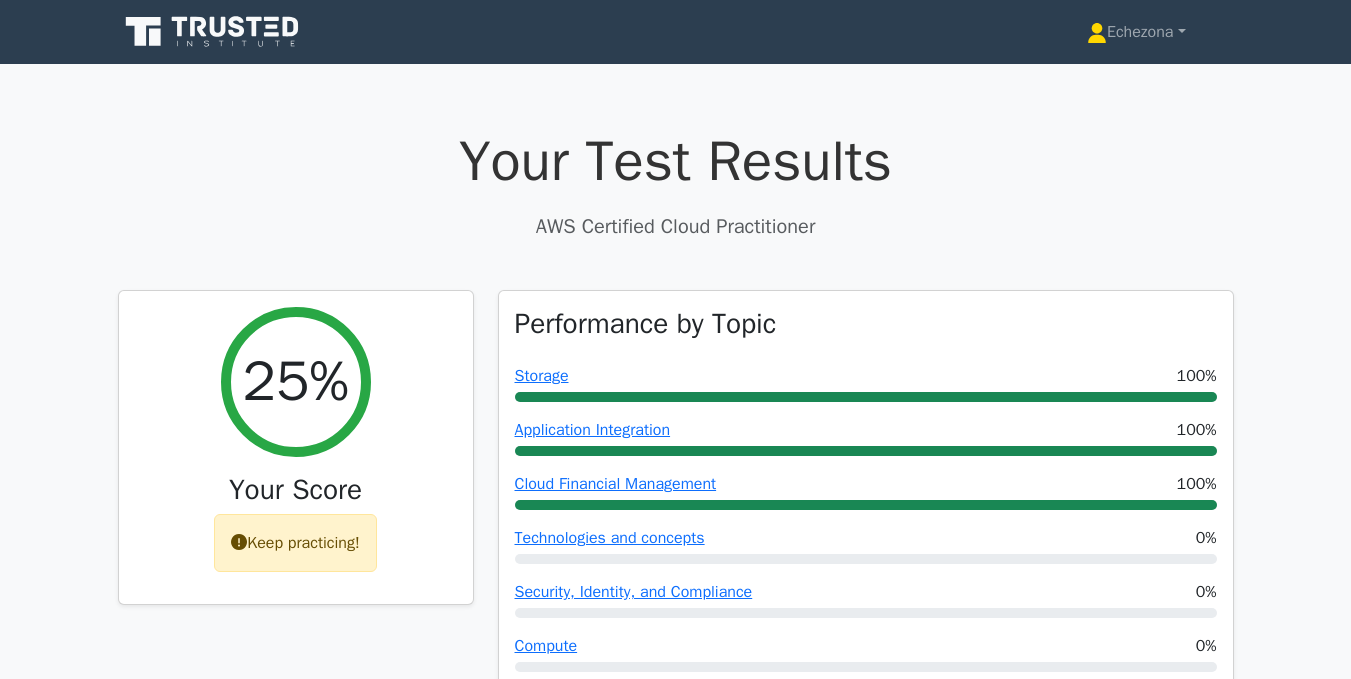scroll, scrollTop: 0, scrollLeft: 0, axis: both 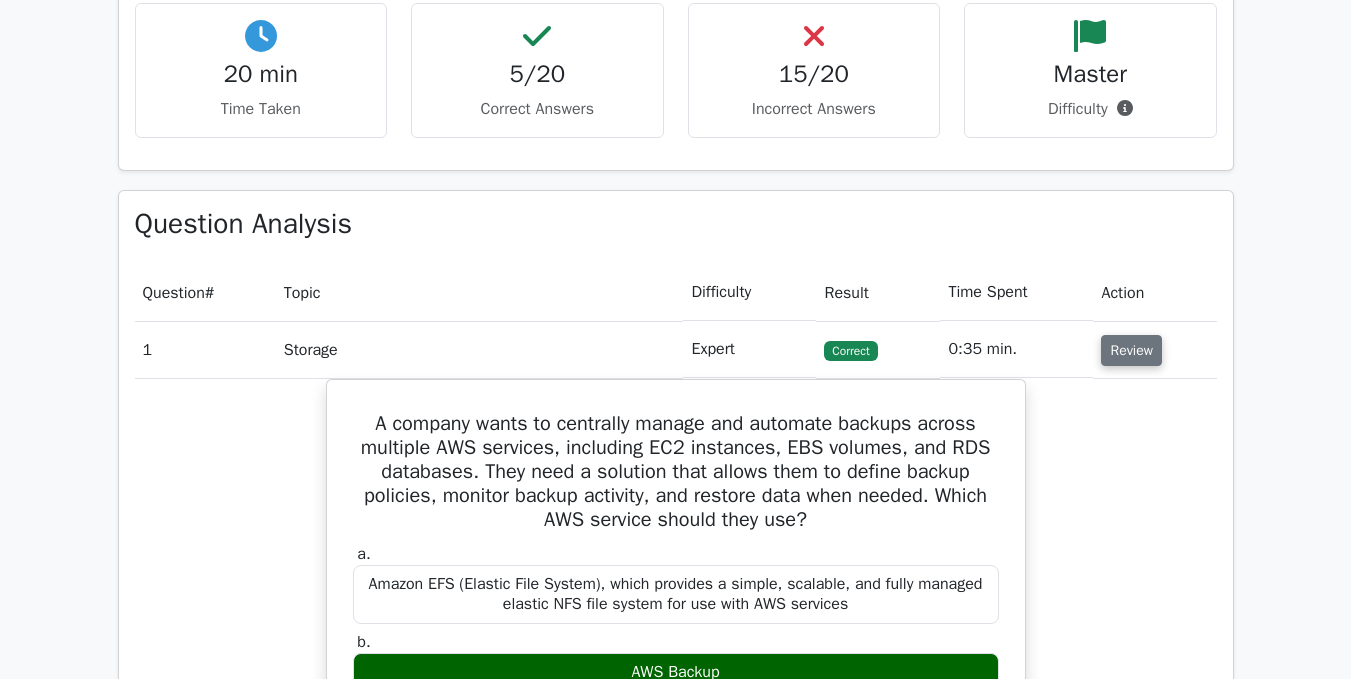 click on "Review" at bounding box center [1131, 350] 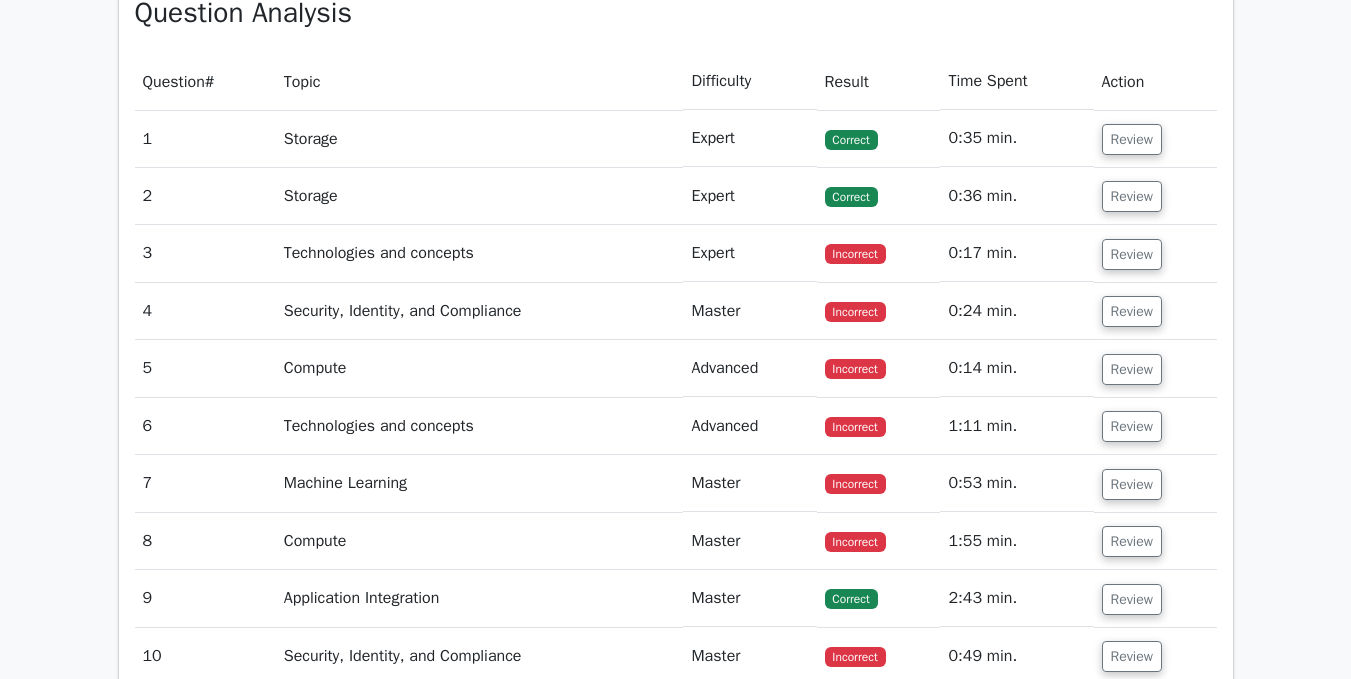 scroll, scrollTop: 1129, scrollLeft: 0, axis: vertical 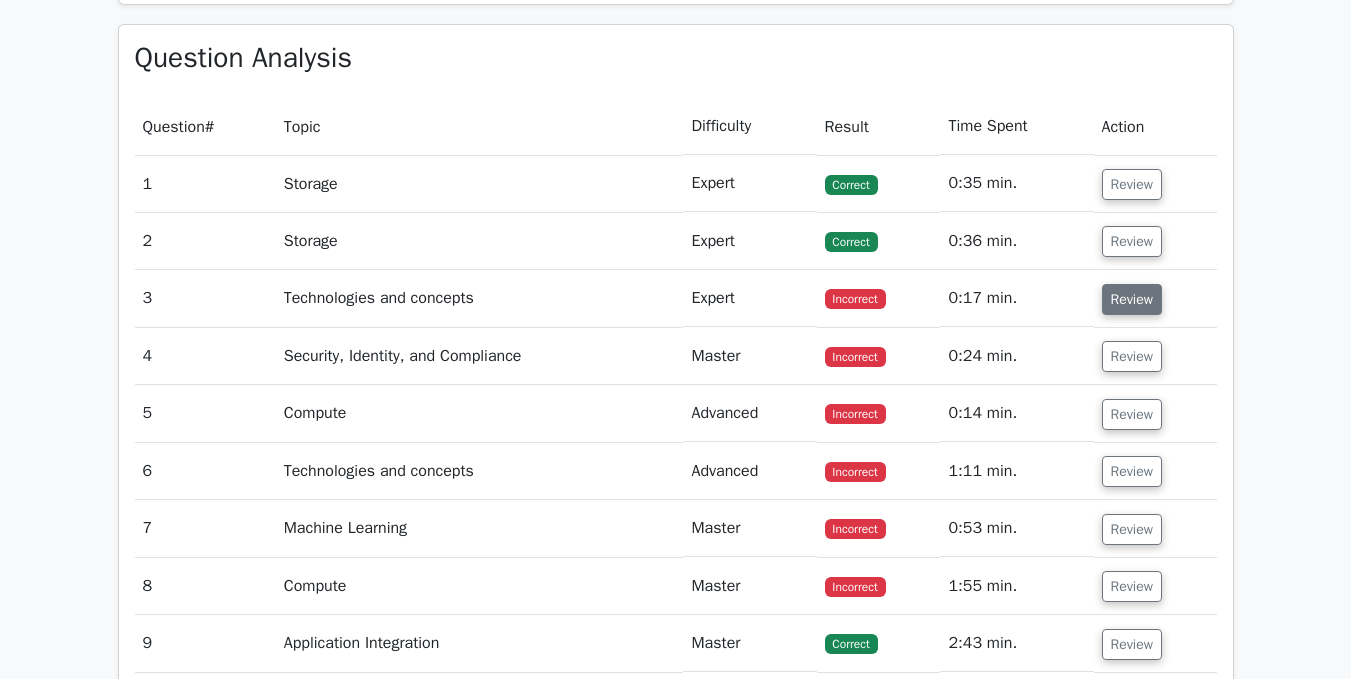 click on "Review" at bounding box center (1132, 299) 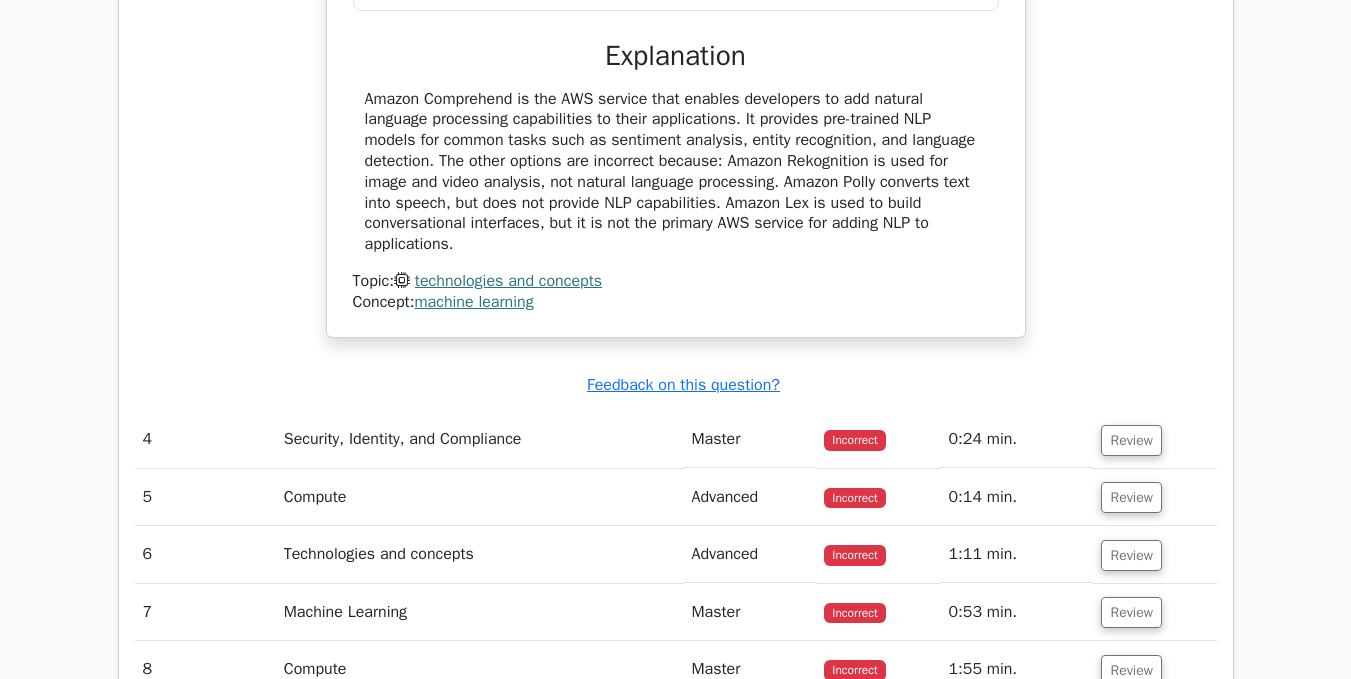 scroll, scrollTop: 1963, scrollLeft: 0, axis: vertical 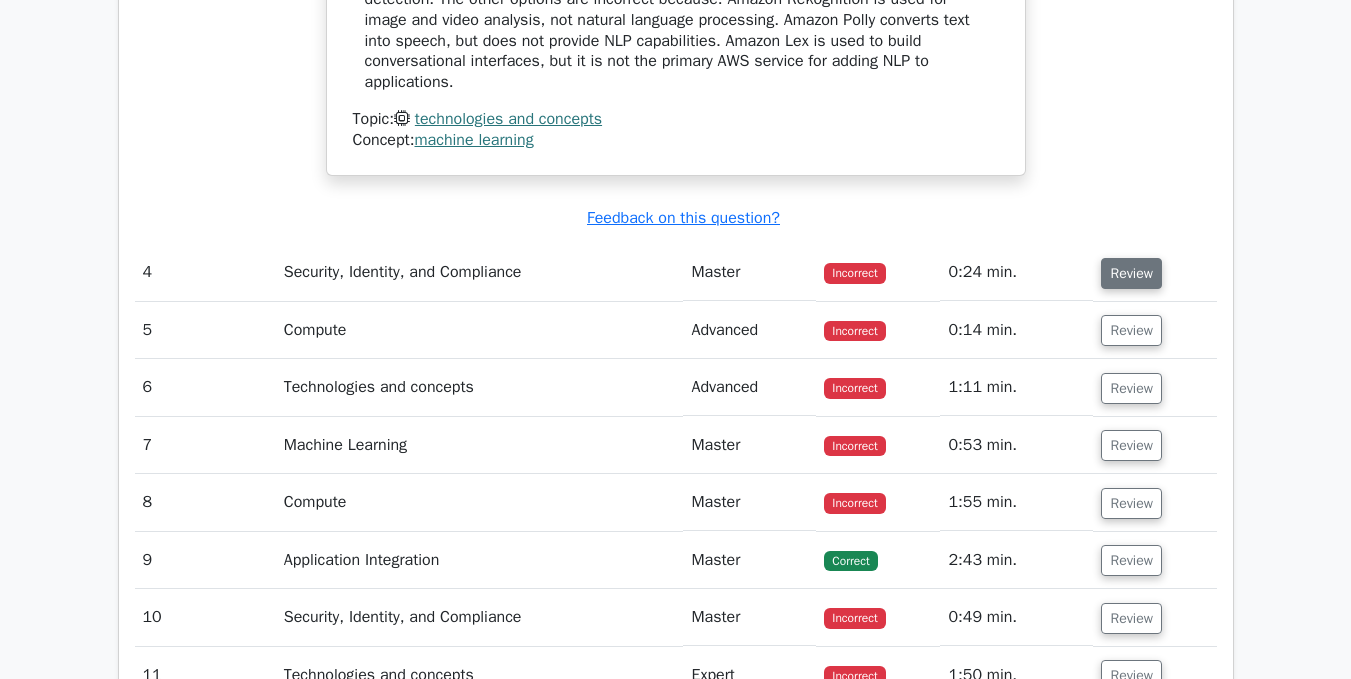 click on "Review" at bounding box center (1131, 273) 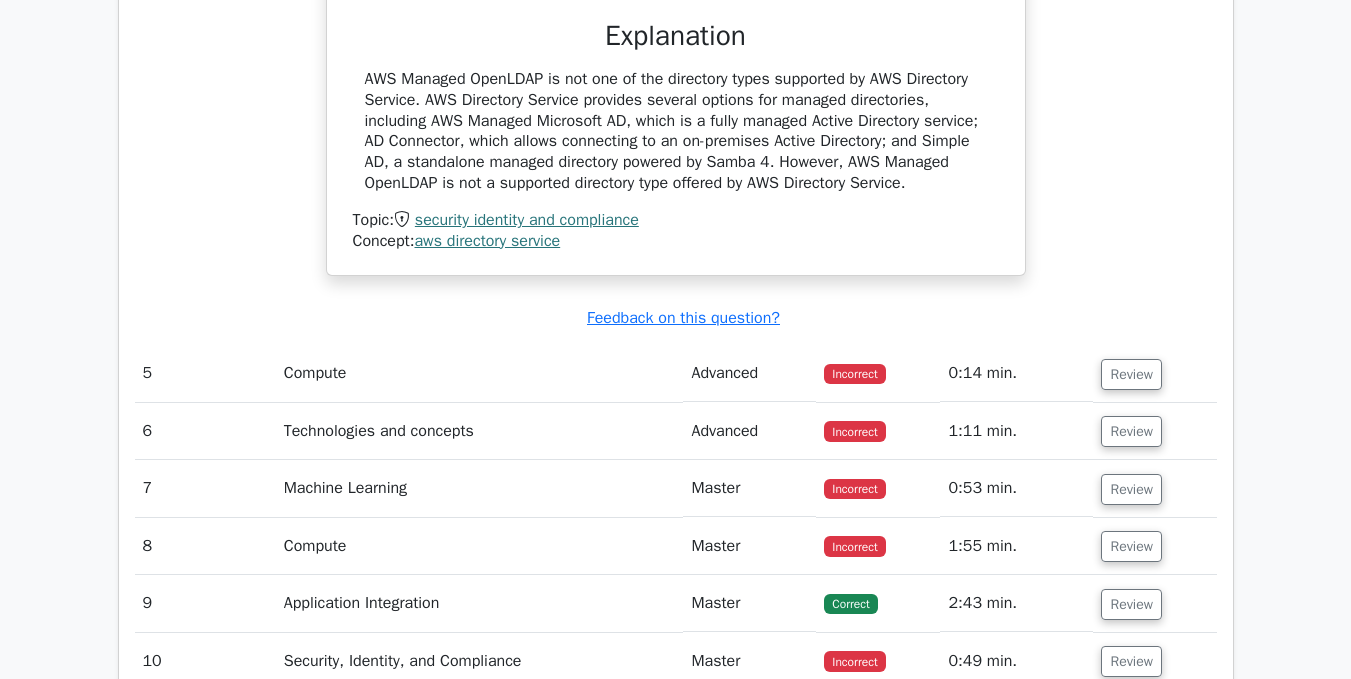 scroll, scrollTop: 2796, scrollLeft: 0, axis: vertical 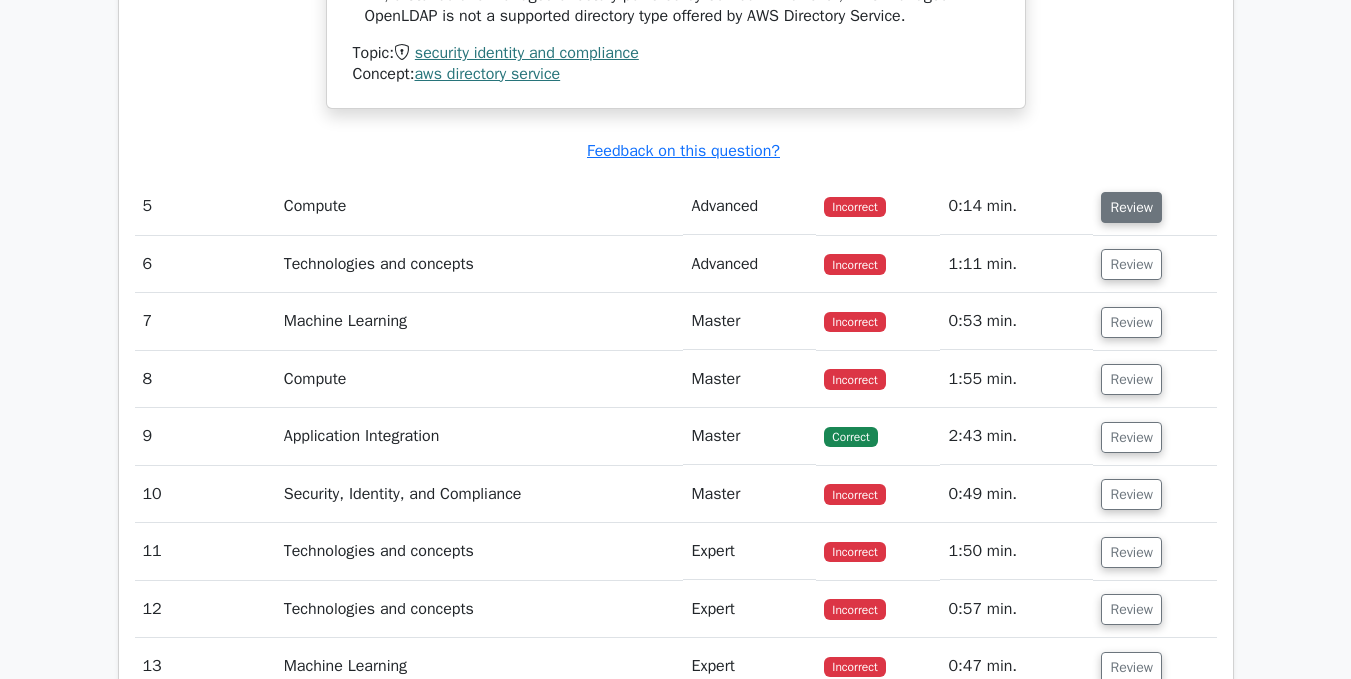 click on "Review" at bounding box center (1131, 207) 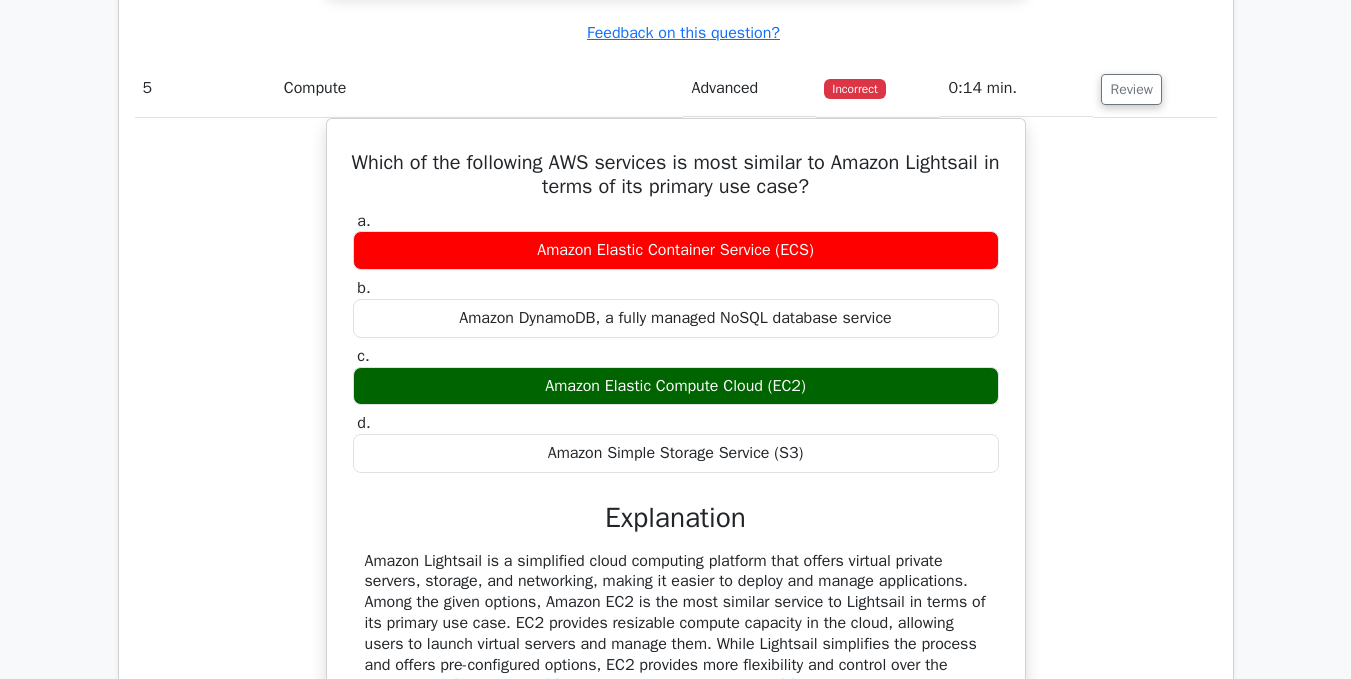 scroll, scrollTop: 2963, scrollLeft: 0, axis: vertical 